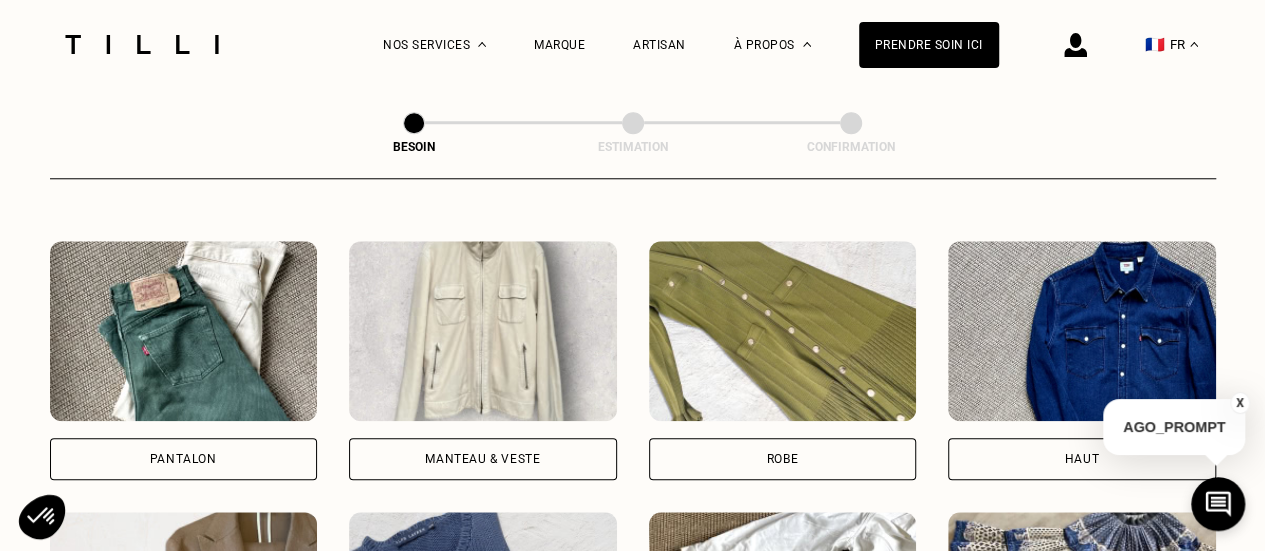 scroll, scrollTop: 872, scrollLeft: 0, axis: vertical 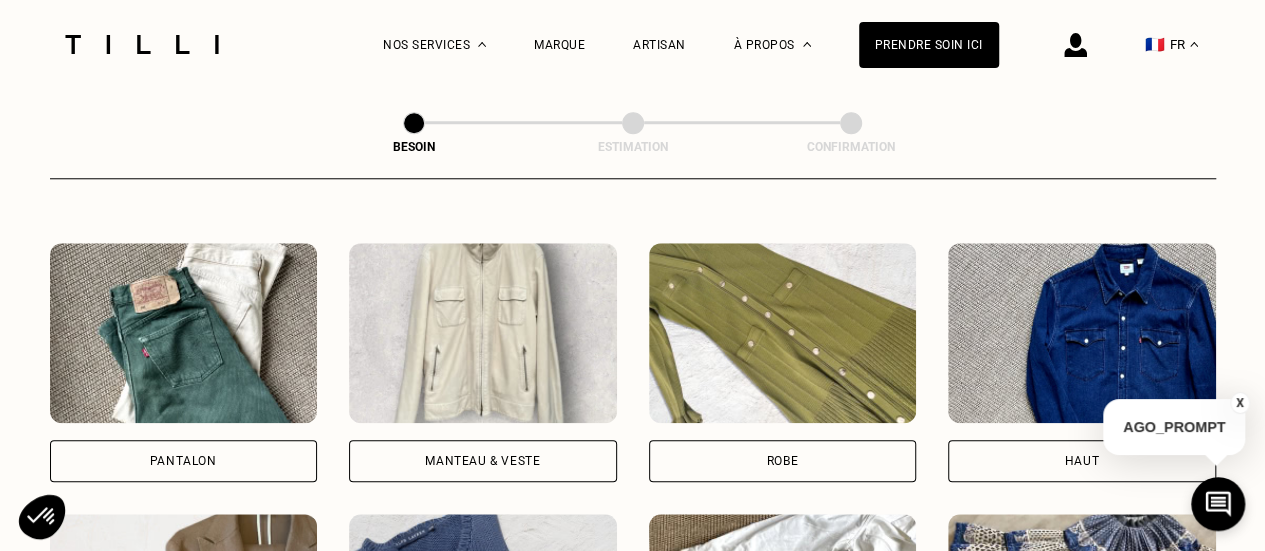 click at bounding box center [184, 333] 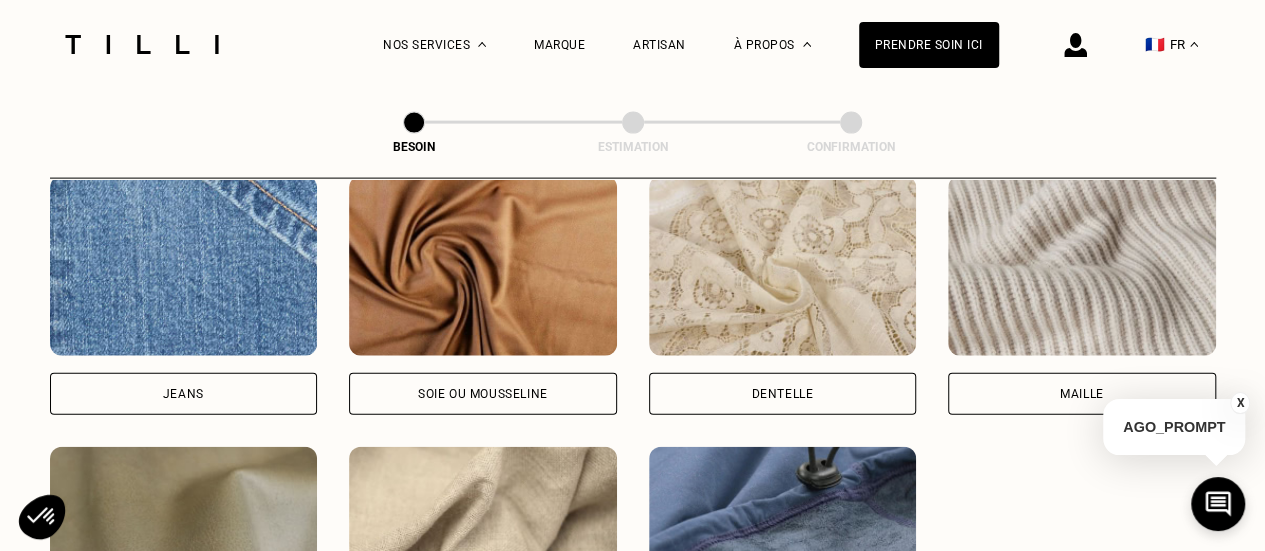 scroll, scrollTop: 2155, scrollLeft: 0, axis: vertical 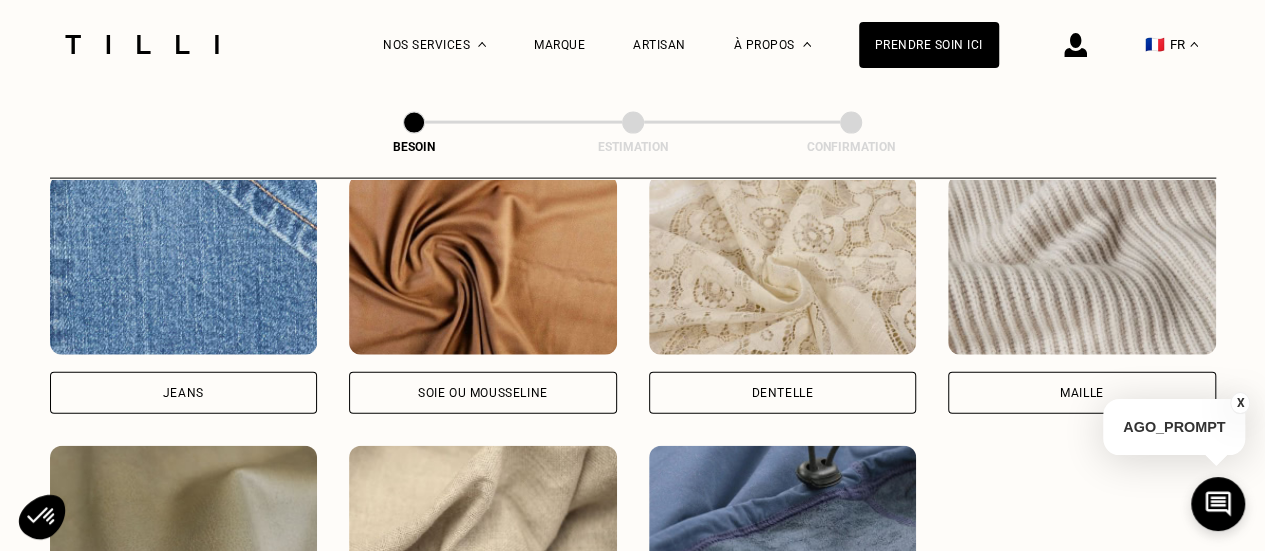 click at bounding box center [184, 265] 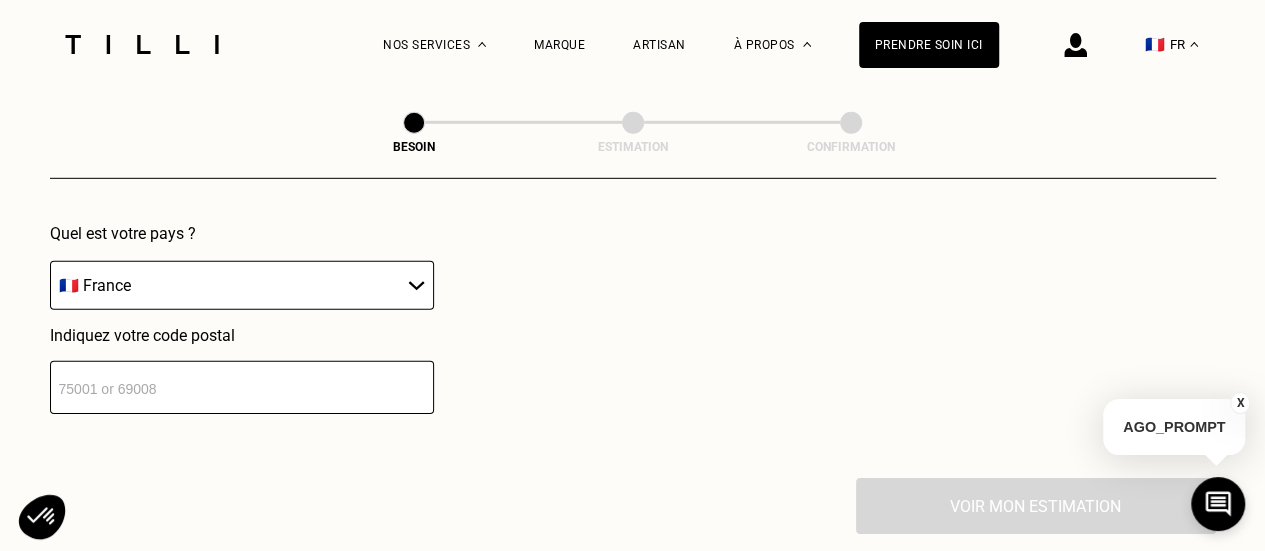 scroll, scrollTop: 3000, scrollLeft: 0, axis: vertical 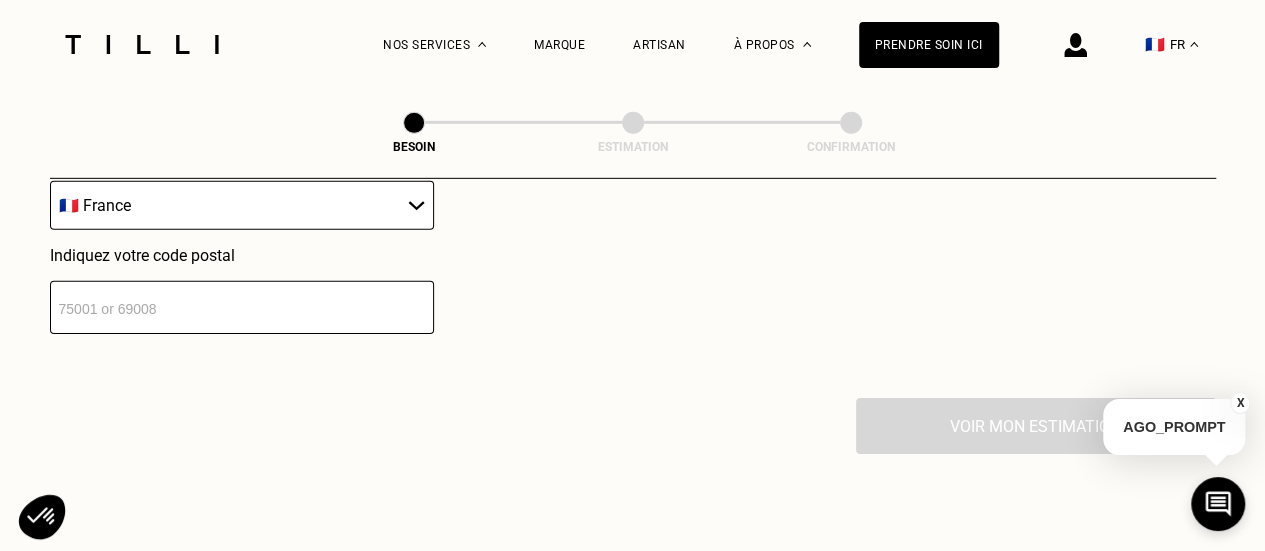 click at bounding box center [242, 307] 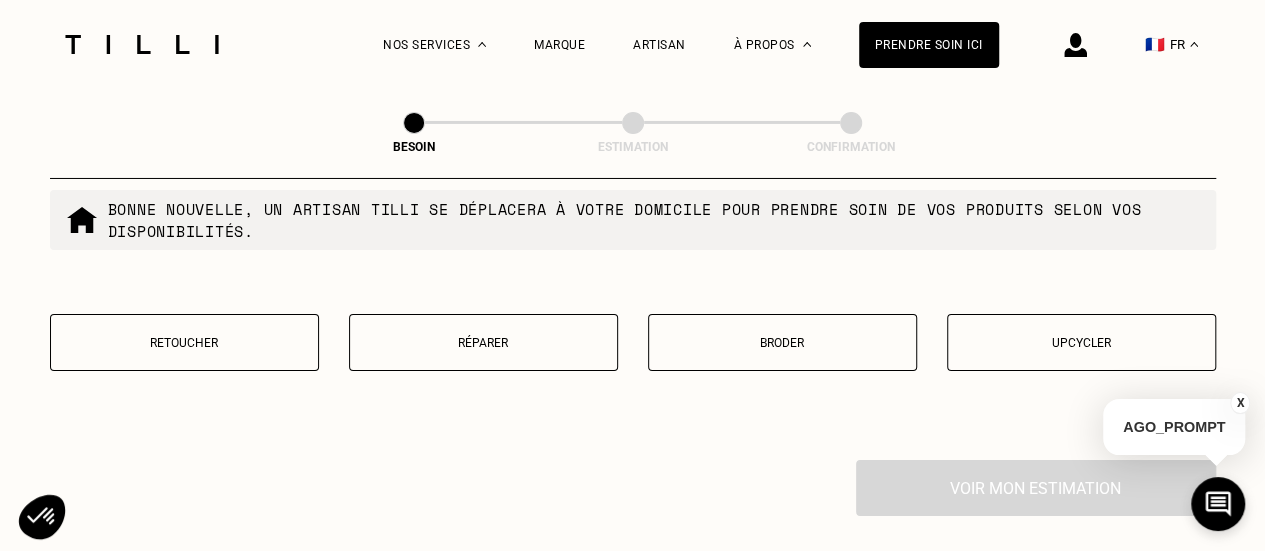 scroll, scrollTop: 3448, scrollLeft: 0, axis: vertical 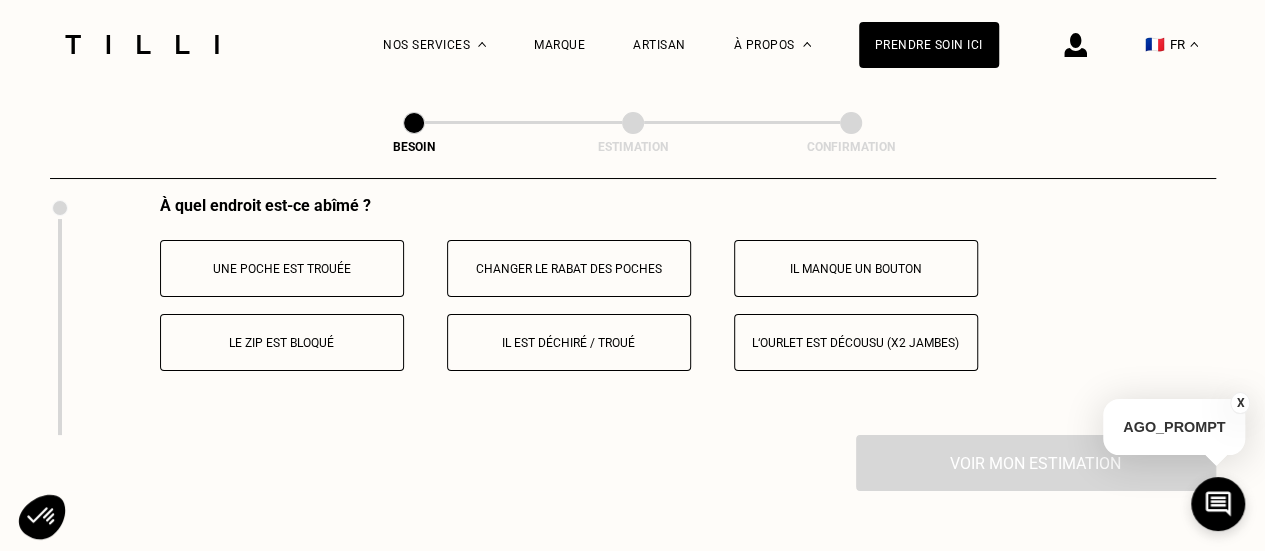 click on "Il est déchiré / troué" at bounding box center (569, 343) 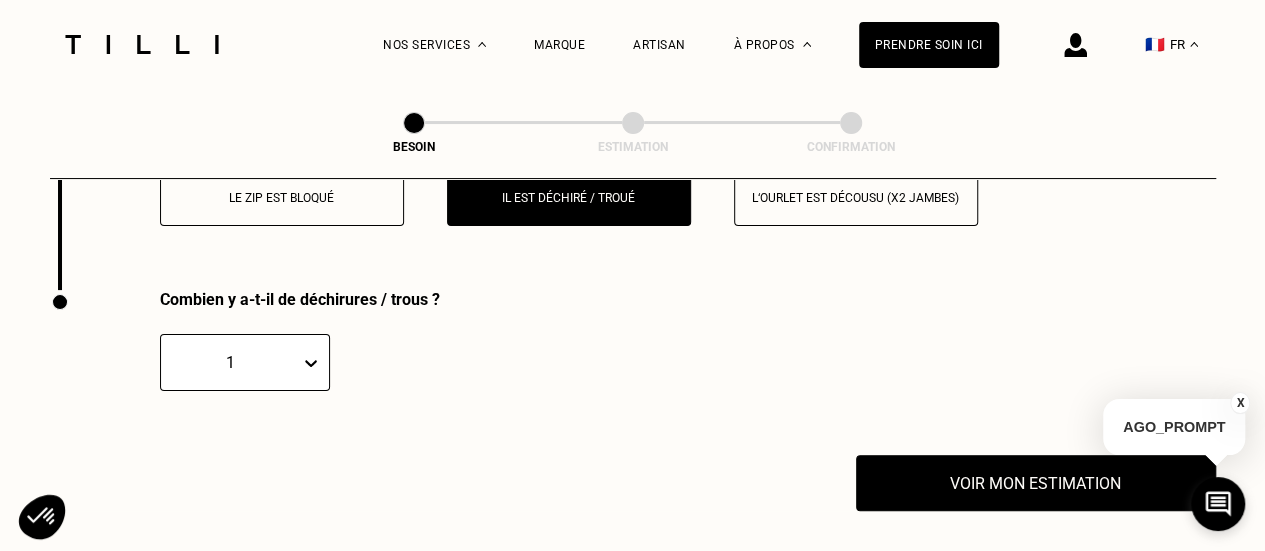 scroll, scrollTop: 3809, scrollLeft: 0, axis: vertical 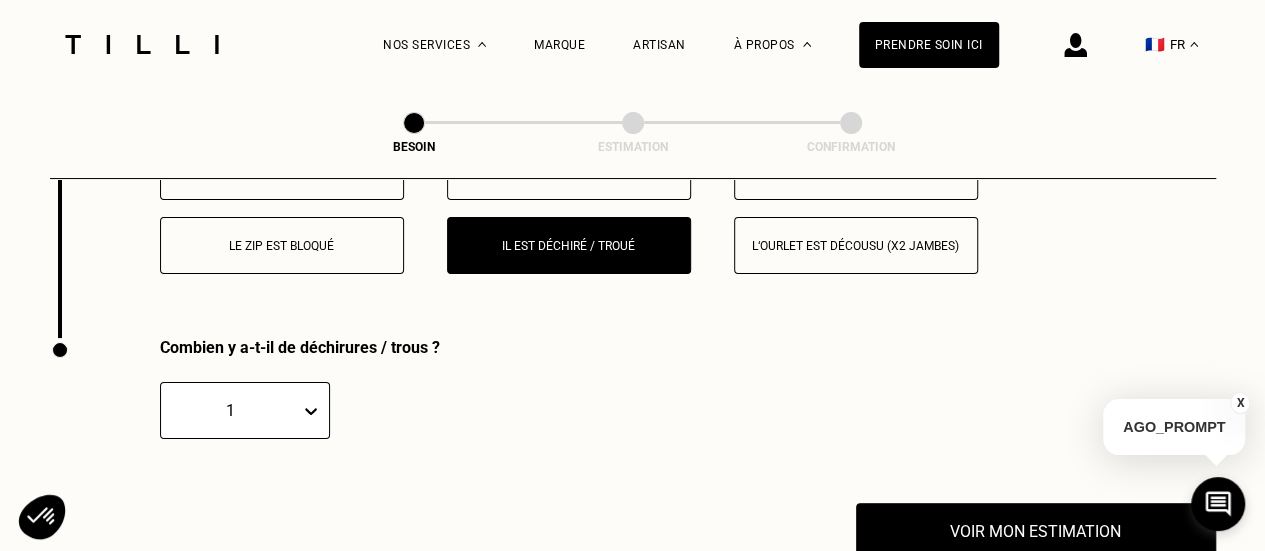 click on "L‘ourlet est décousu (x2 jambes)" at bounding box center (856, 246) 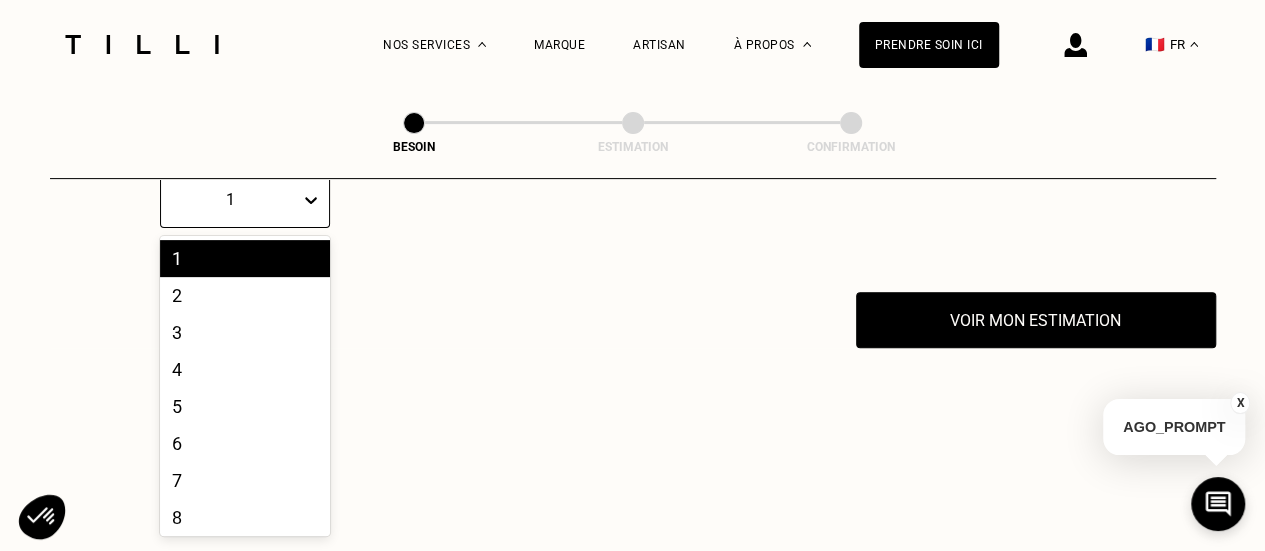 click on "[NUMBER] results available. Use Up and Down to choose options, press Enter to select the currently focused option, press Escape to exit the menu, press Tab to select the option and exit the menu. [NUMBER] [NUMBER] [NUMBER] [NUMBER] [NUMBER] [NUMBER] [NUMBER] [NUMBER] [NUMBER] [NUMBER]" at bounding box center (245, 199) 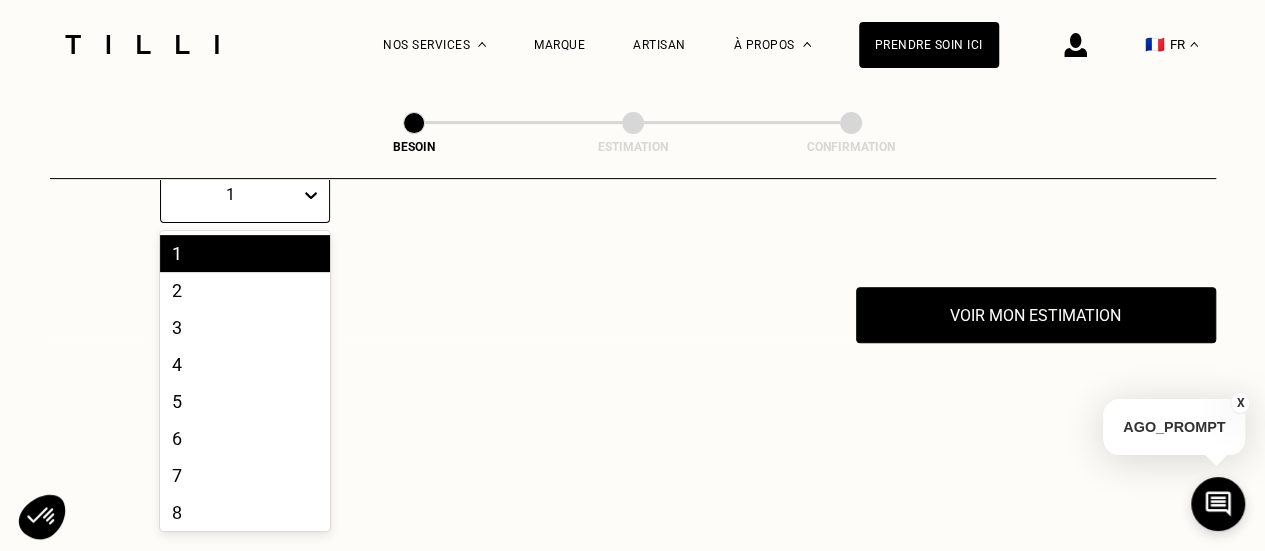 scroll, scrollTop: 4026, scrollLeft: 0, axis: vertical 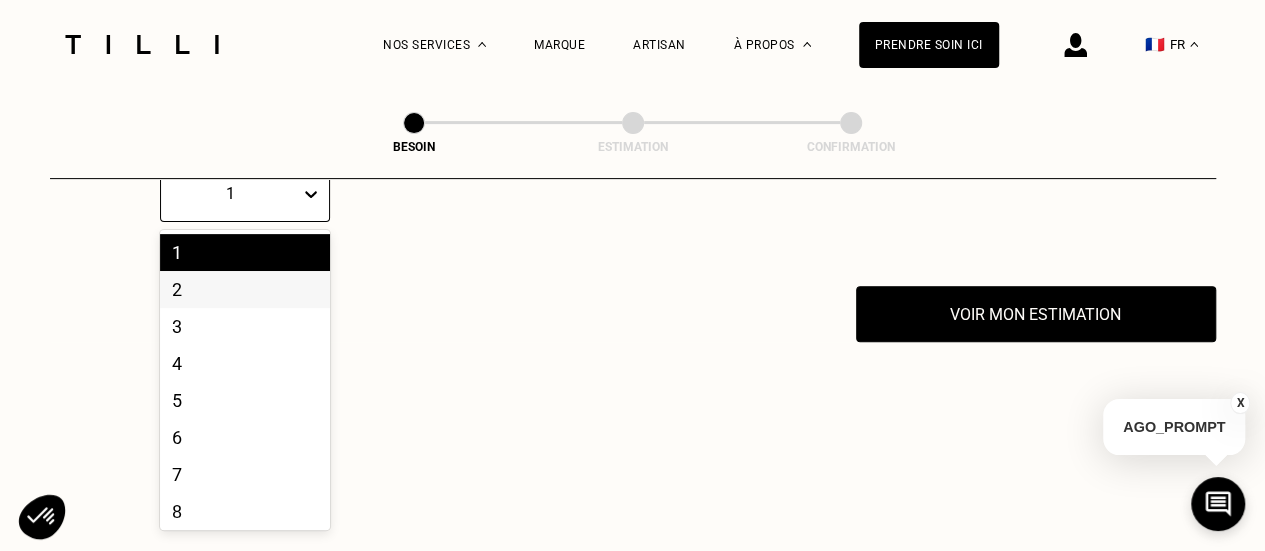 click on "2" at bounding box center (245, 289) 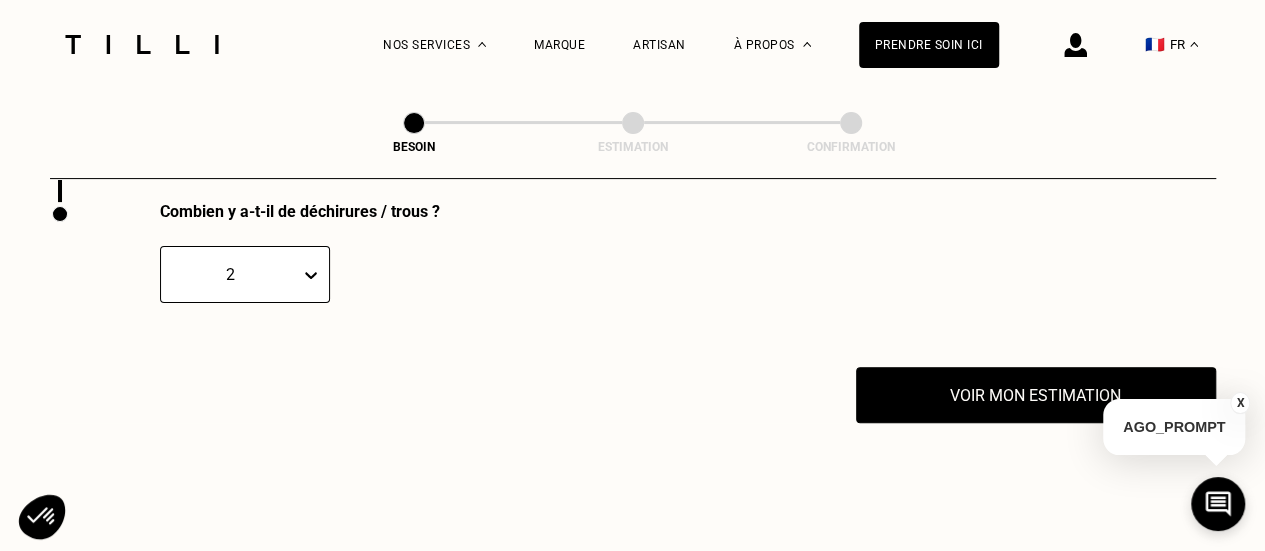 scroll, scrollTop: 3916, scrollLeft: 0, axis: vertical 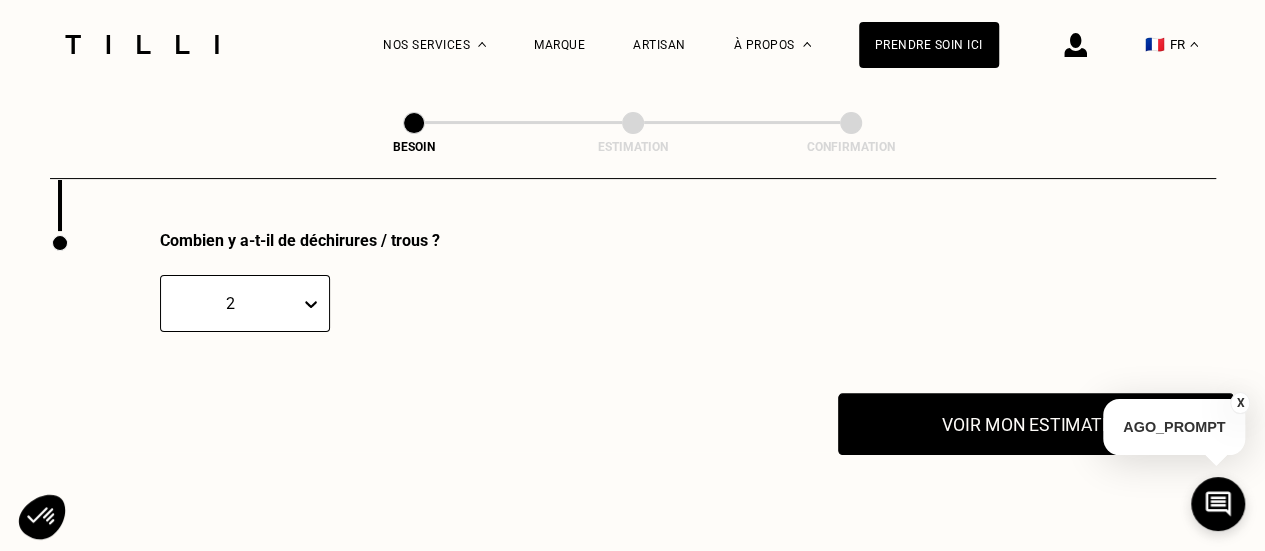 click on "Voir mon estimation" at bounding box center [1036, 424] 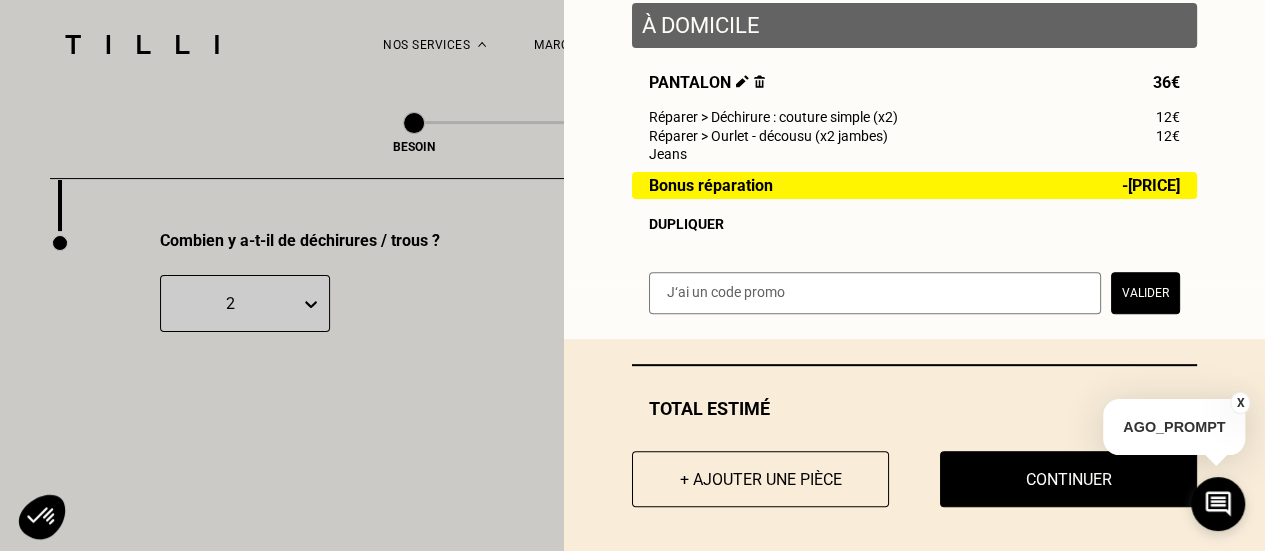 scroll, scrollTop: 279, scrollLeft: 0, axis: vertical 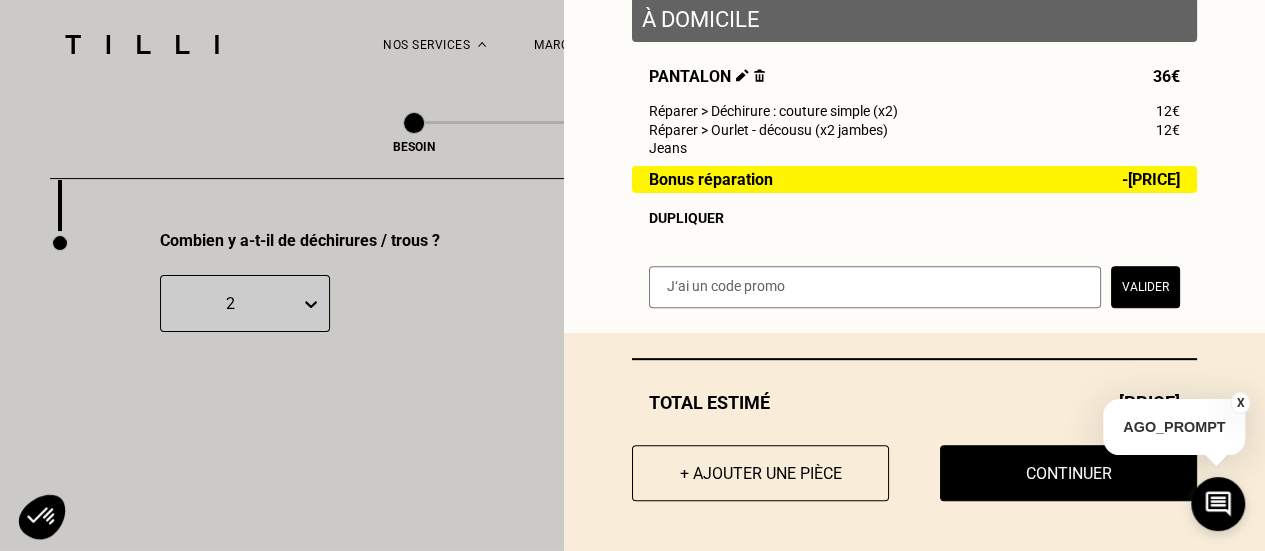 click on "X" at bounding box center [1240, 403] 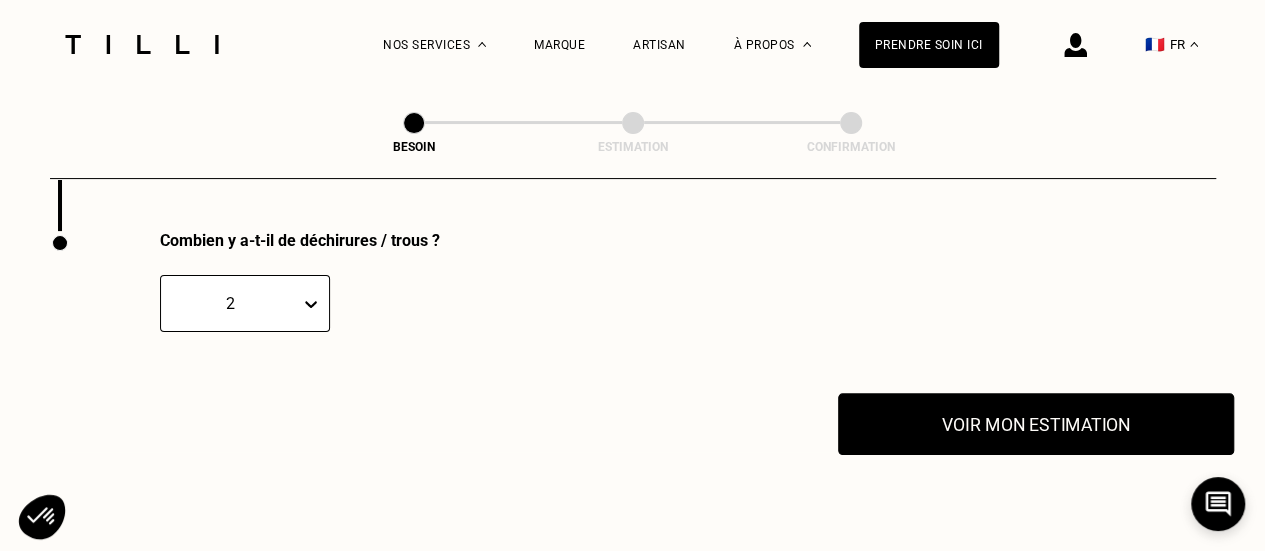 click on "Voir mon estimation" at bounding box center (1036, 424) 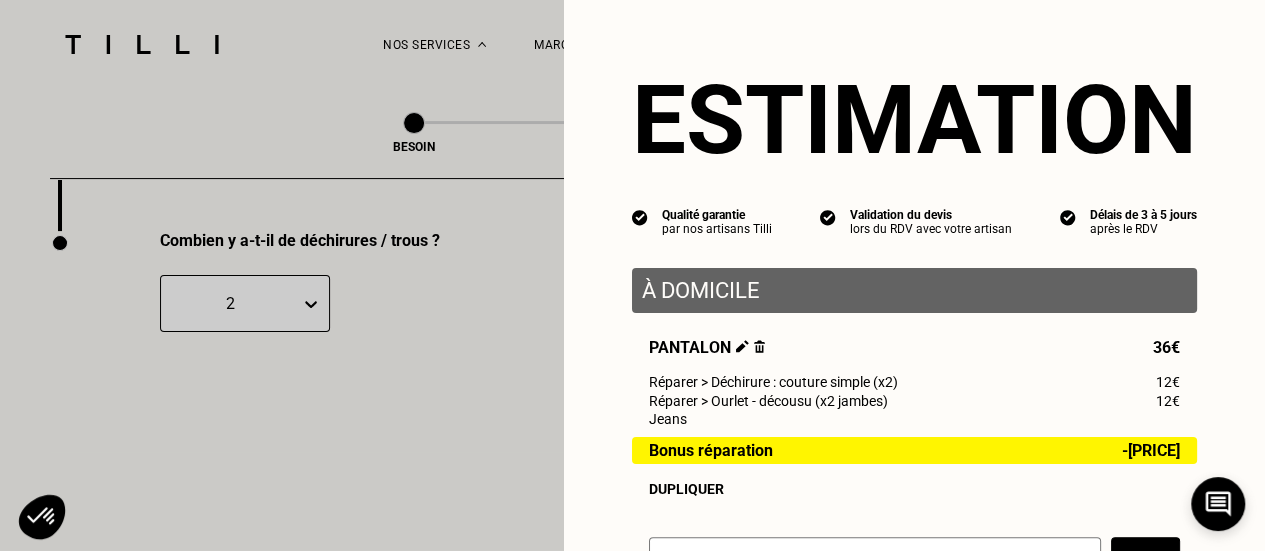 scroll, scrollTop: 279, scrollLeft: 0, axis: vertical 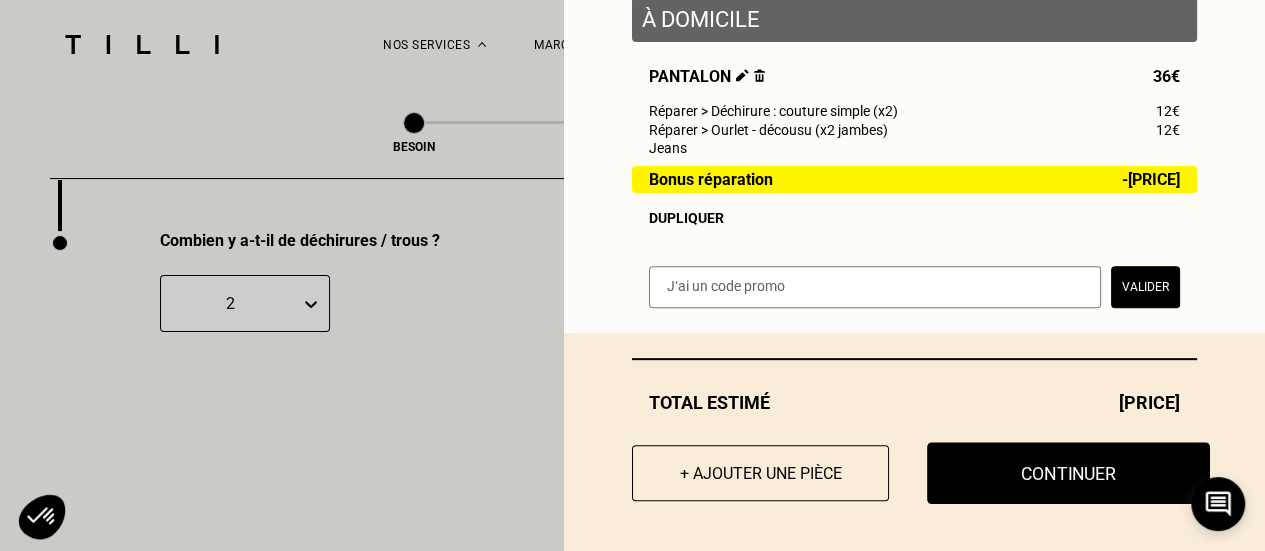 click on "Continuer" at bounding box center (1068, 473) 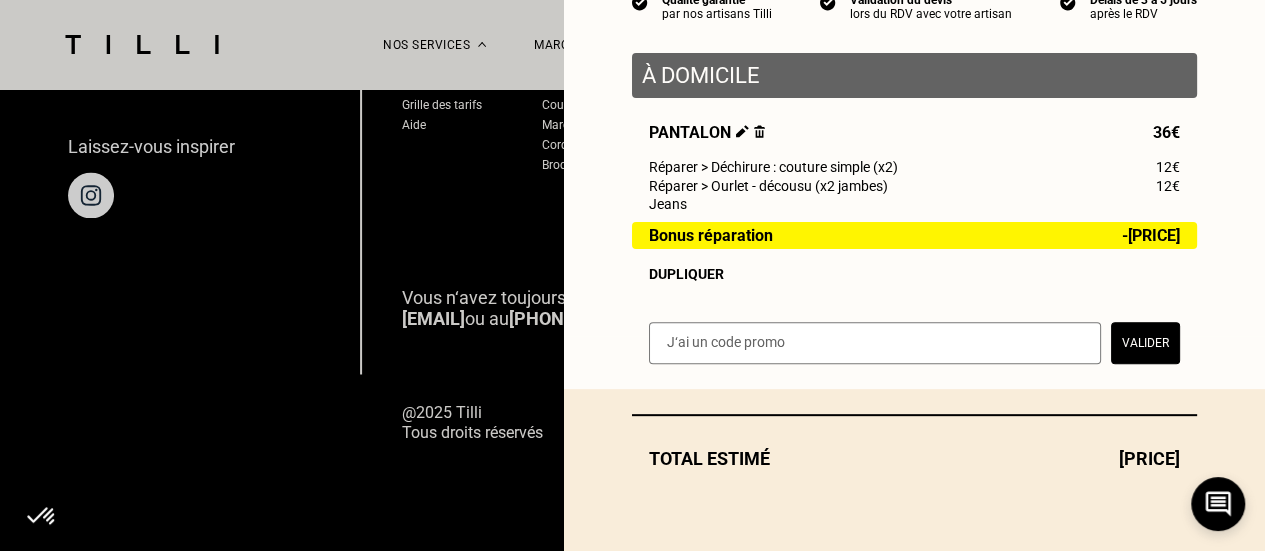 scroll, scrollTop: 1475, scrollLeft: 0, axis: vertical 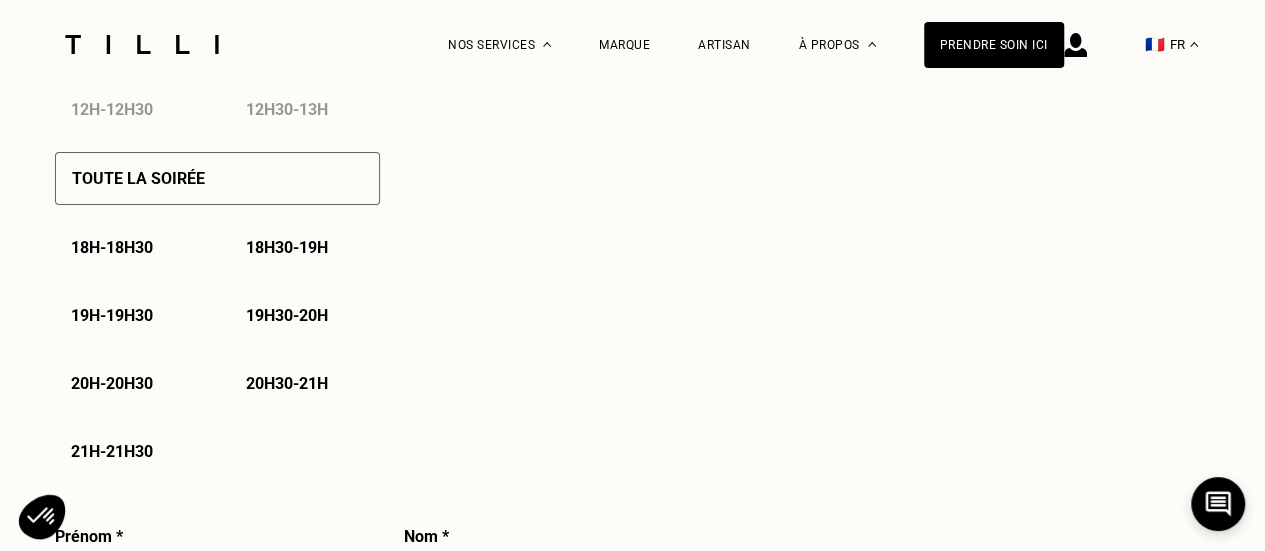select on "FR" 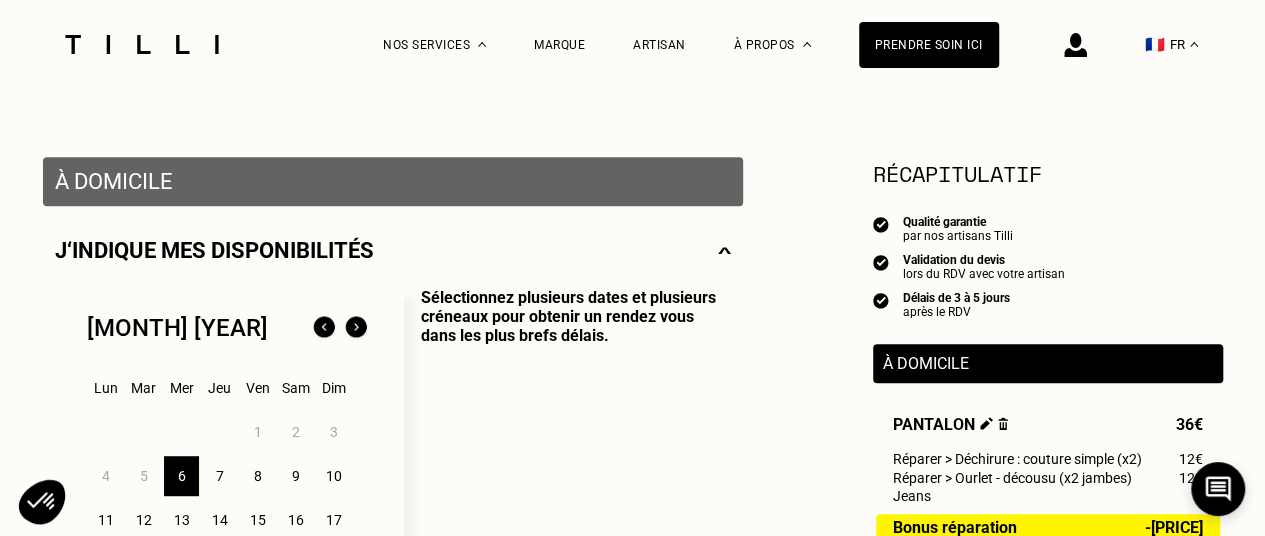 scroll, scrollTop: 475, scrollLeft: 0, axis: vertical 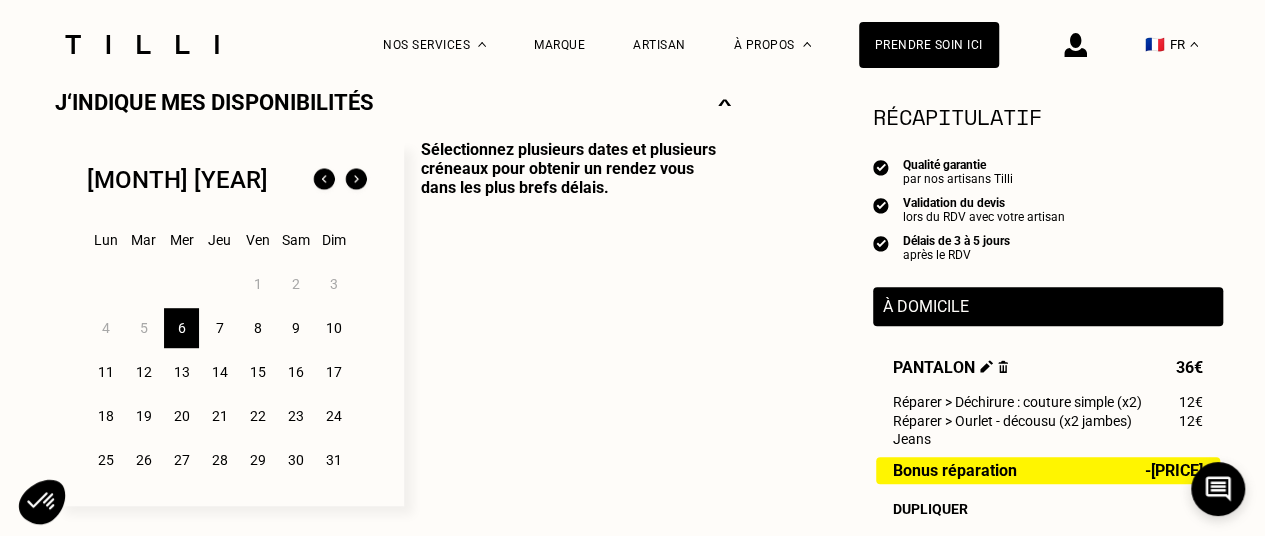 click on "8" at bounding box center (257, 328) 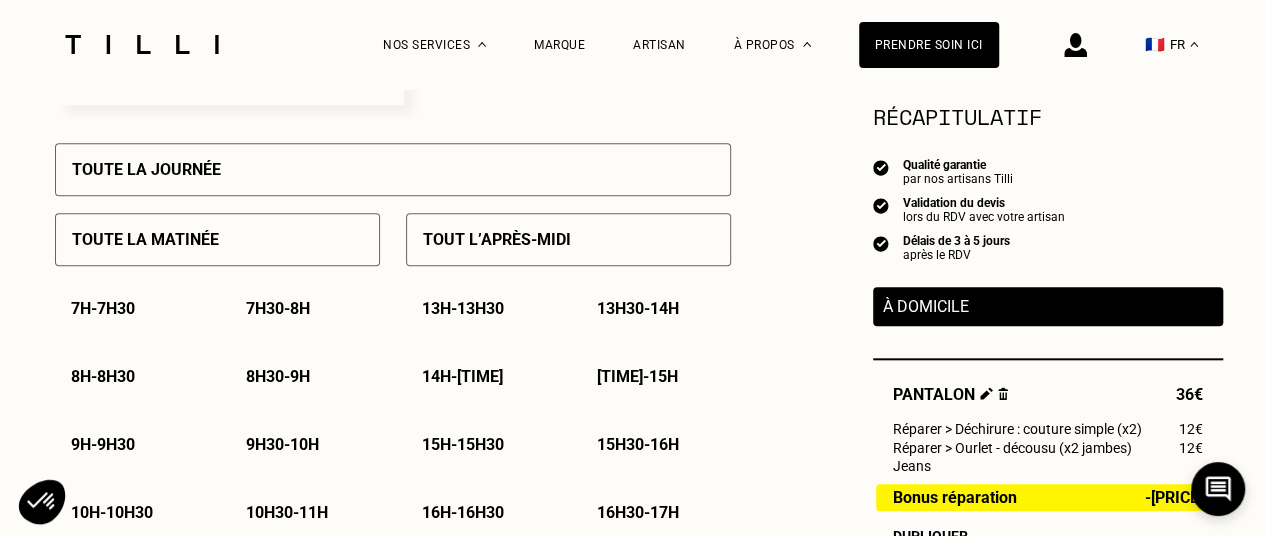 scroll, scrollTop: 912, scrollLeft: 0, axis: vertical 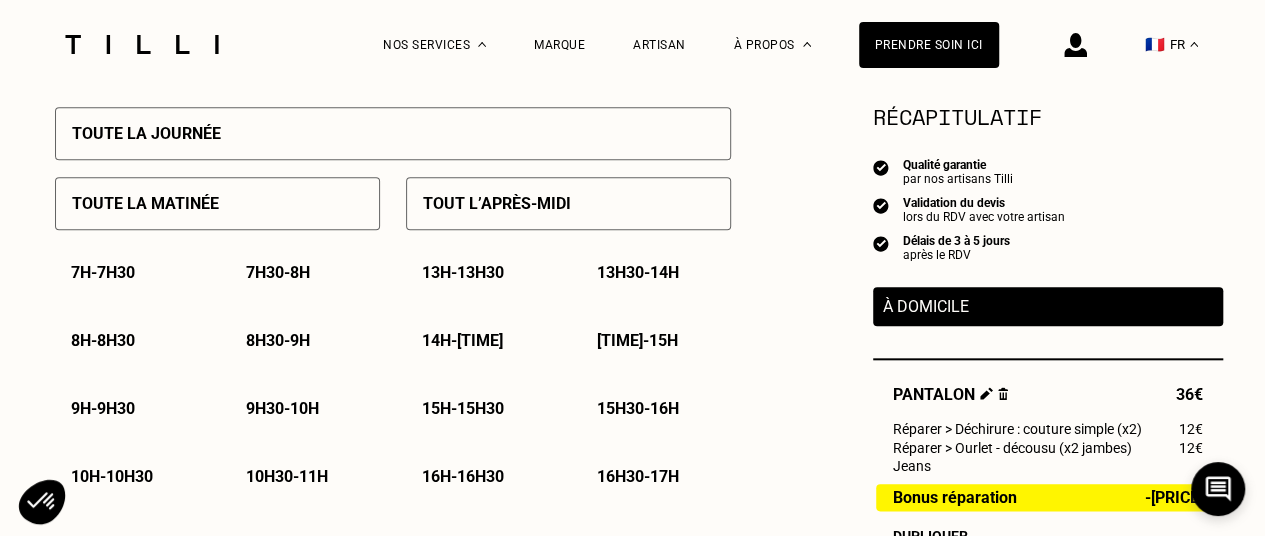 click on "10h30  -  11h" at bounding box center (287, 476) 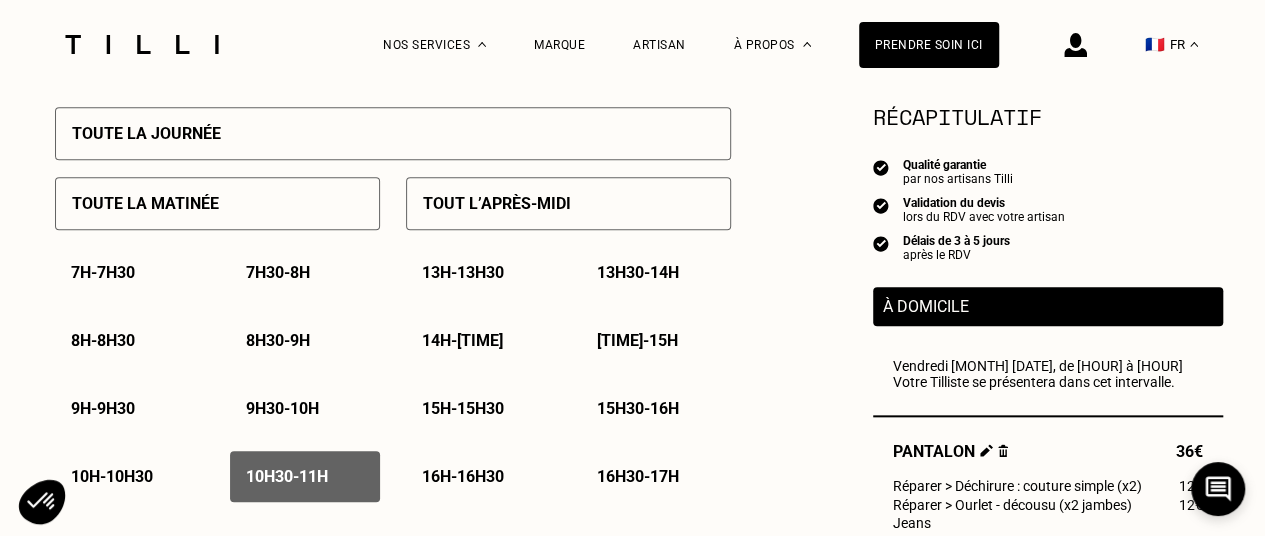 click on "[TIME] - [TIME]" at bounding box center [112, 476] 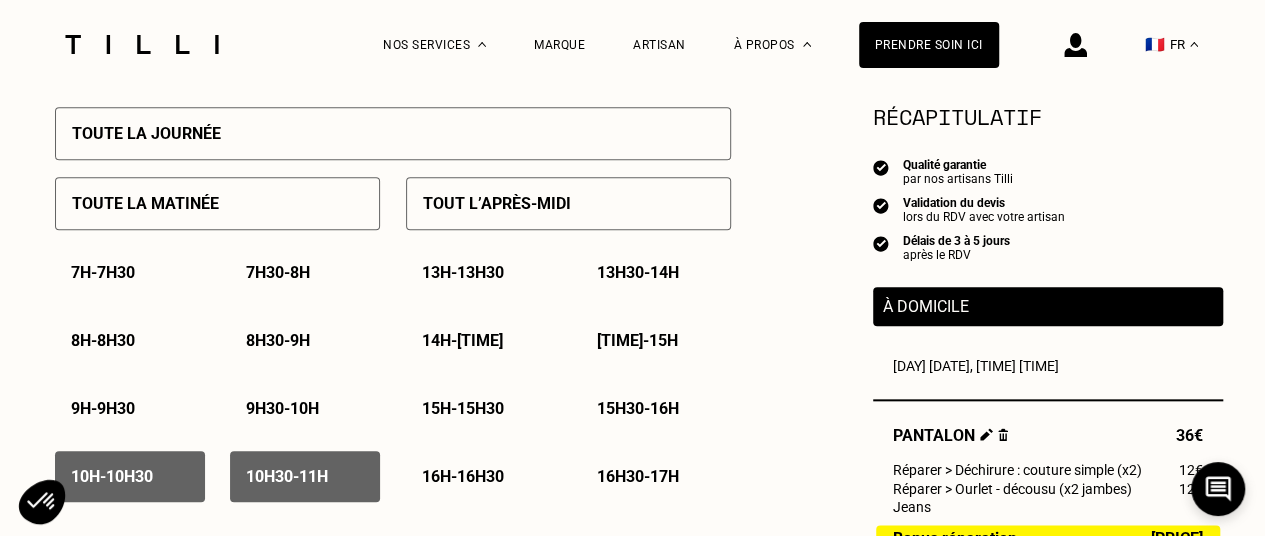 click on "[TIME] - [TIME]" at bounding box center [282, 408] 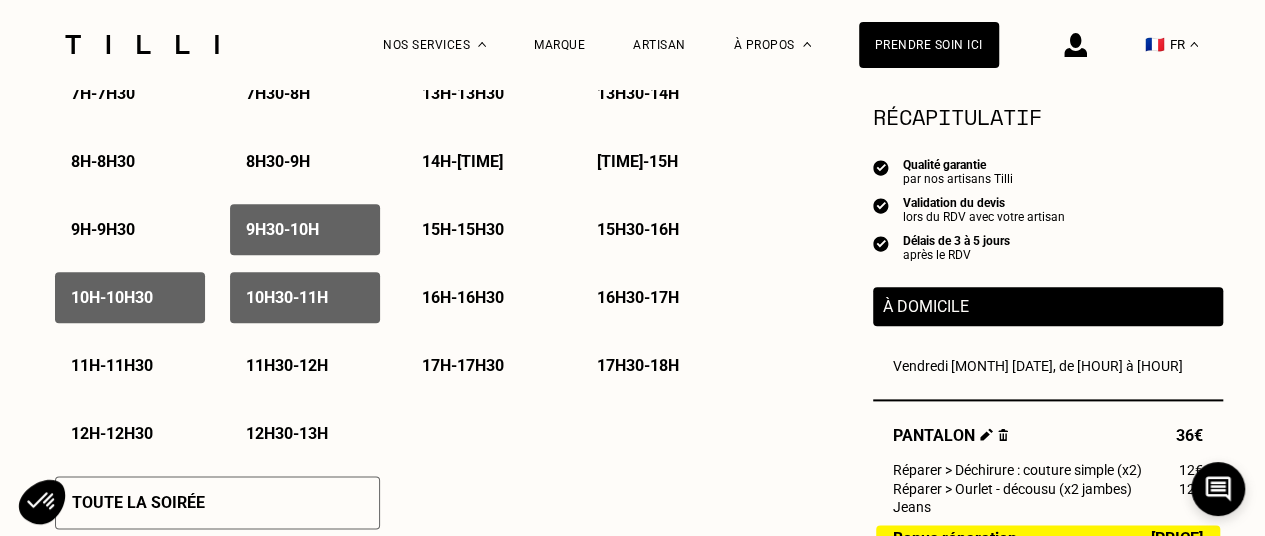 scroll, scrollTop: 1092, scrollLeft: 0, axis: vertical 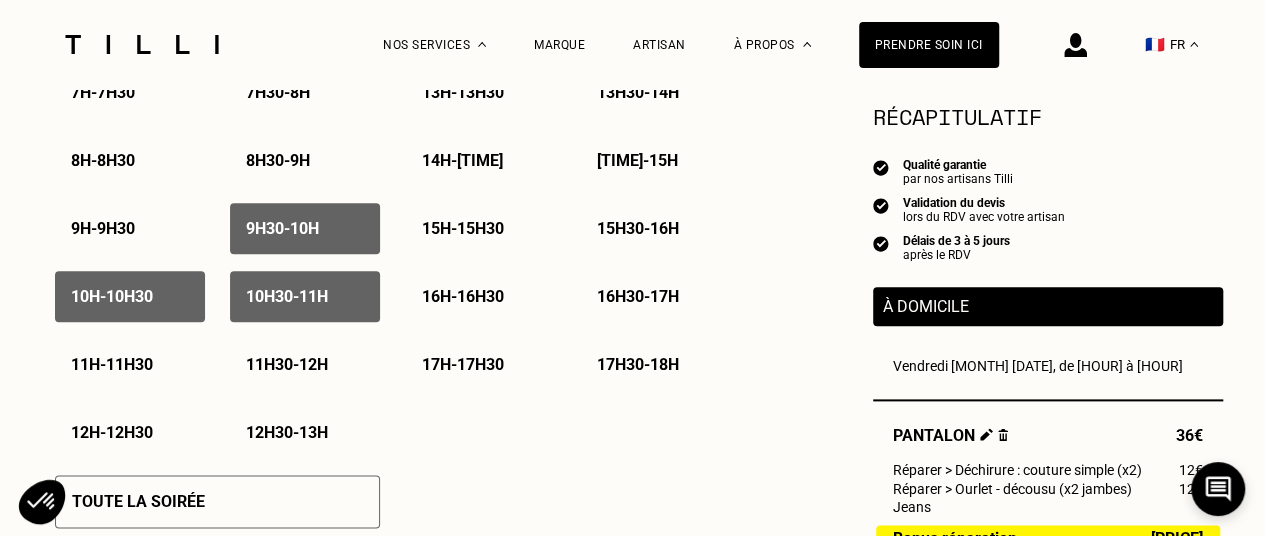 click on "11h  -  11h30" at bounding box center (112, 364) 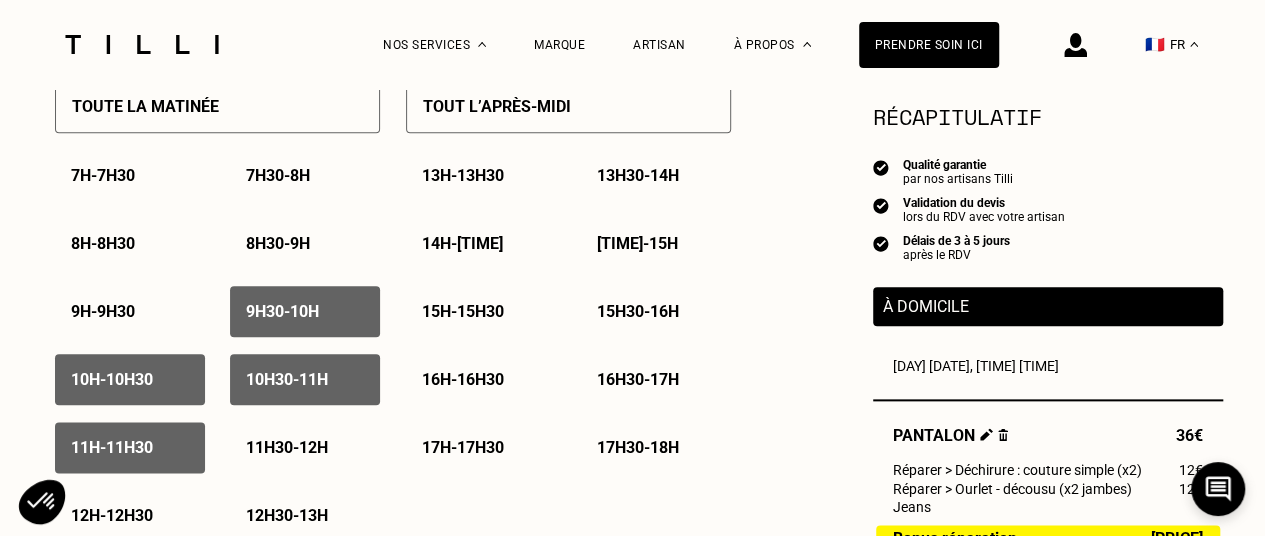 scroll, scrollTop: 893, scrollLeft: 0, axis: vertical 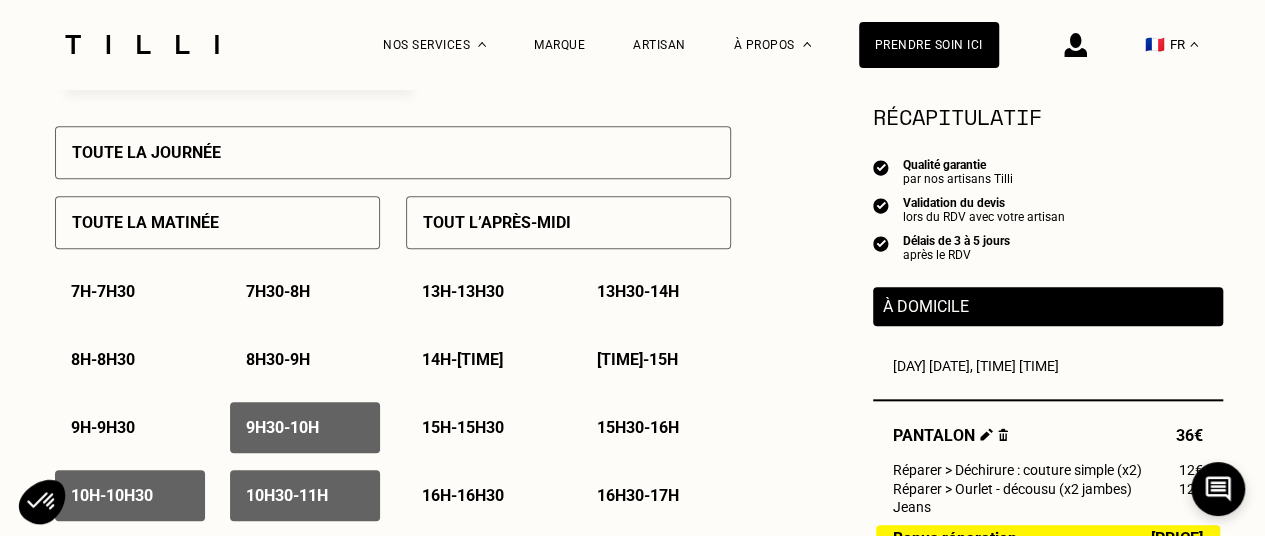 click on "Toute la matinée" at bounding box center (217, 222) 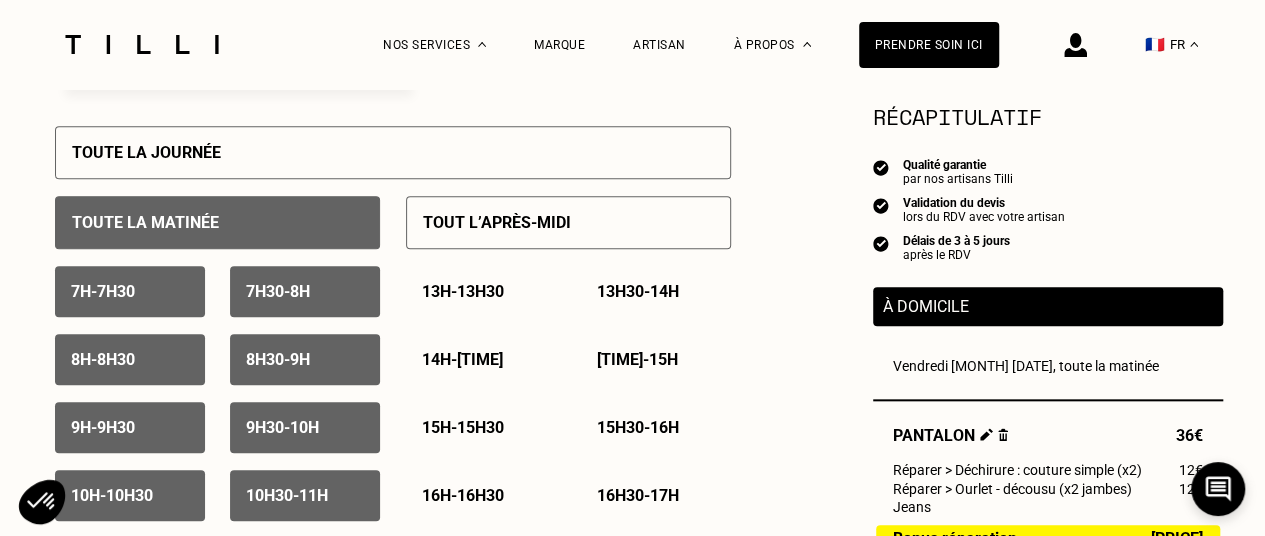 click on "Tout l’après-midi" at bounding box center (497, 222) 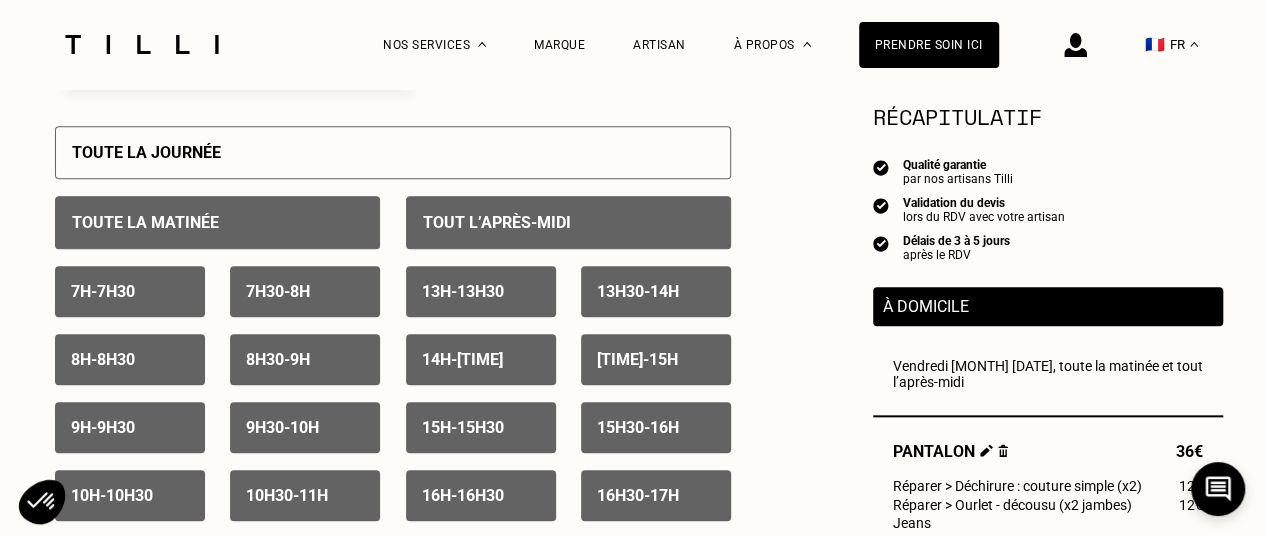 click on "[HOUR] - [HOUR]" at bounding box center [481, 291] 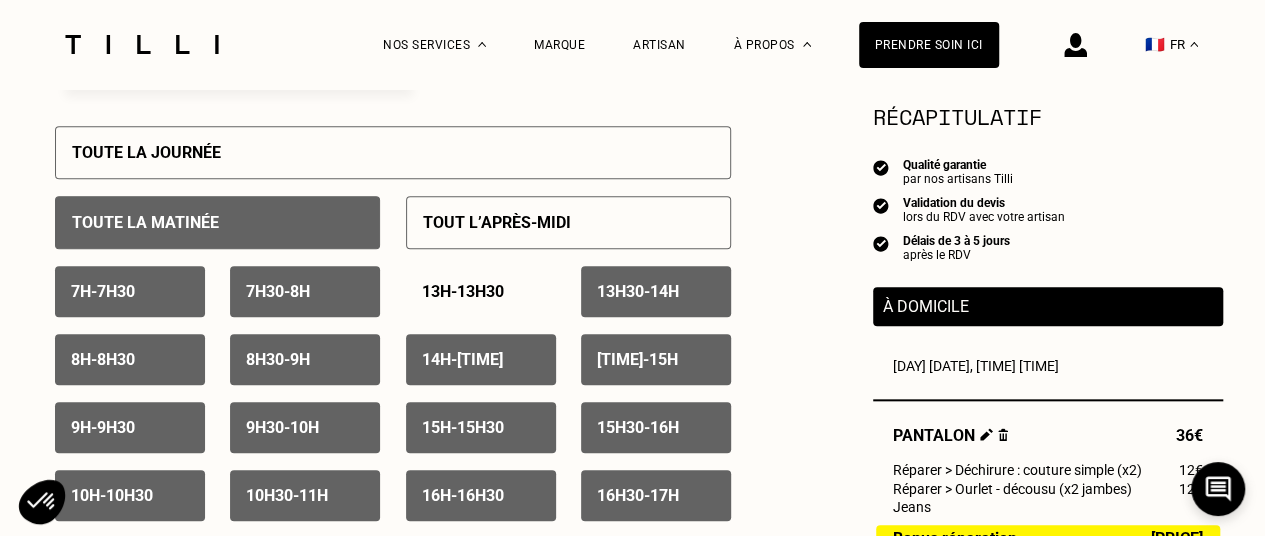 click on "[TIME] - [TIME]" at bounding box center [656, 291] 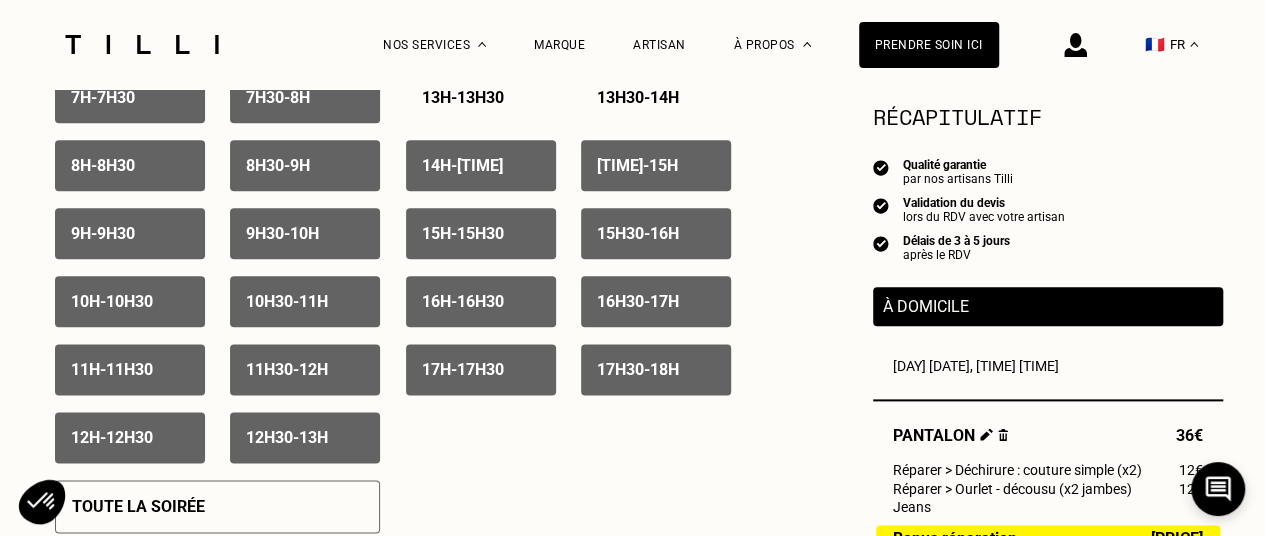 scroll, scrollTop: 1013, scrollLeft: 0, axis: vertical 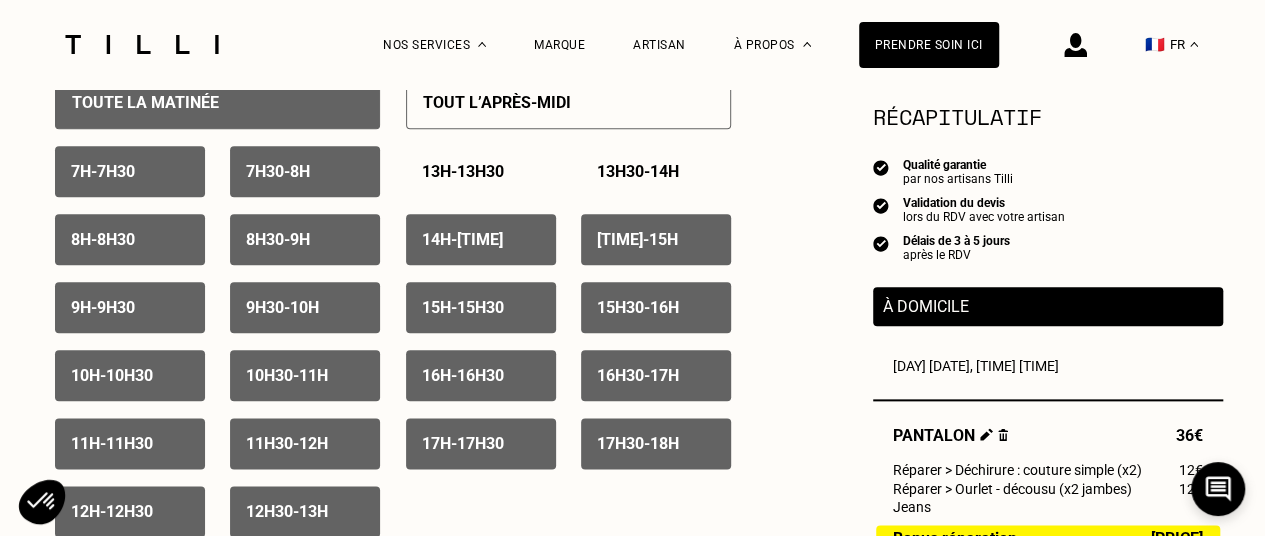 click on "[TIME] - [TIME]" at bounding box center (130, 171) 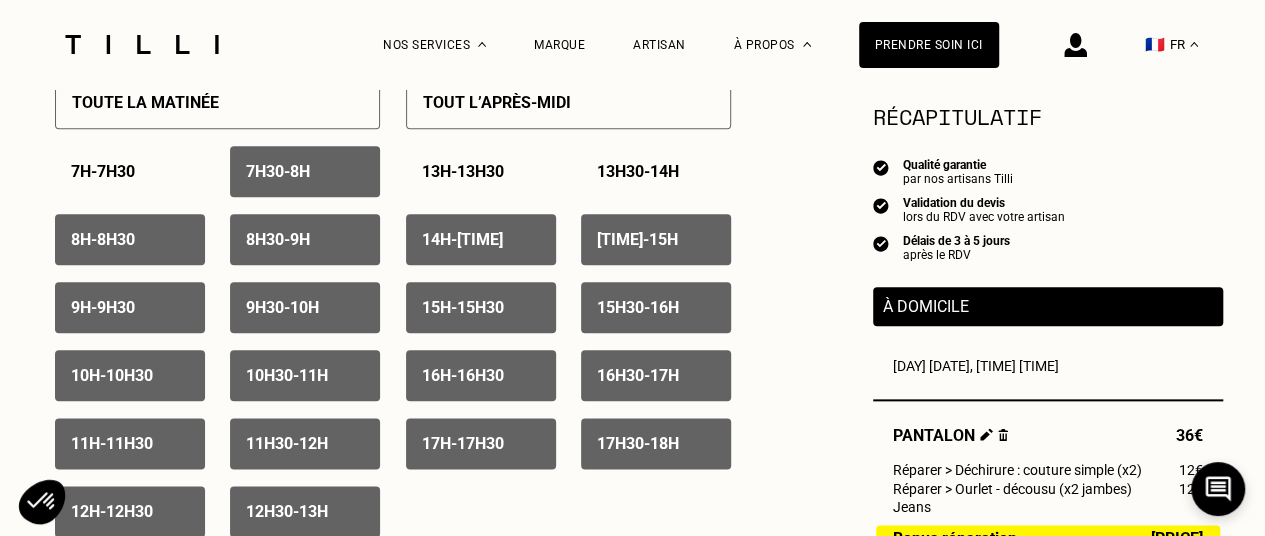 click on "[TIME] - [TIME]" at bounding box center (278, 171) 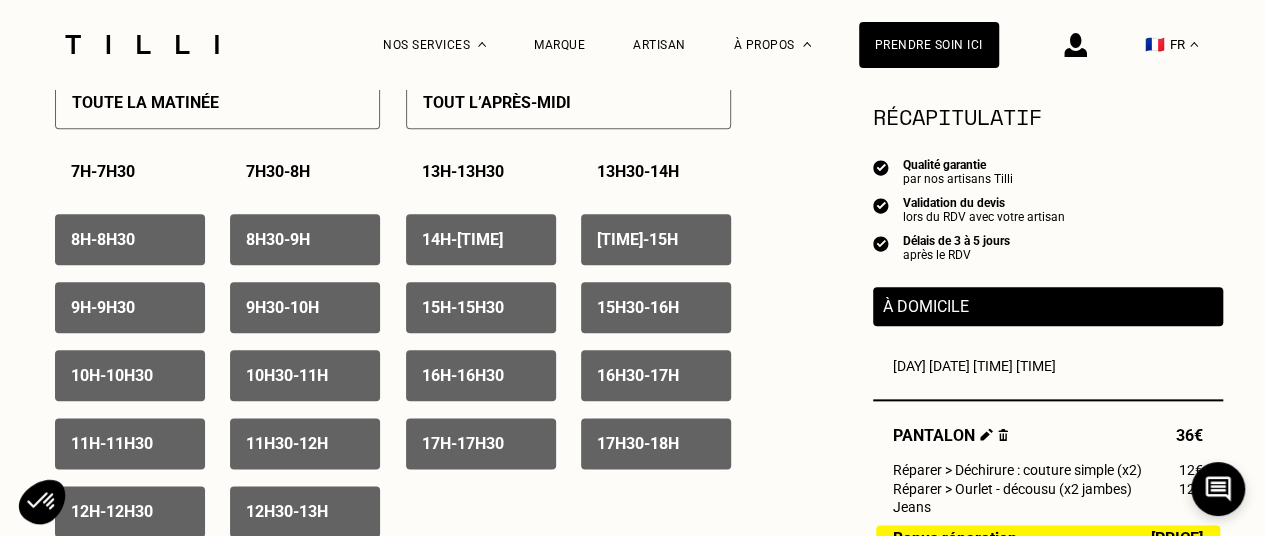 click on "[HOUR] - [HOUR]" at bounding box center (130, 239) 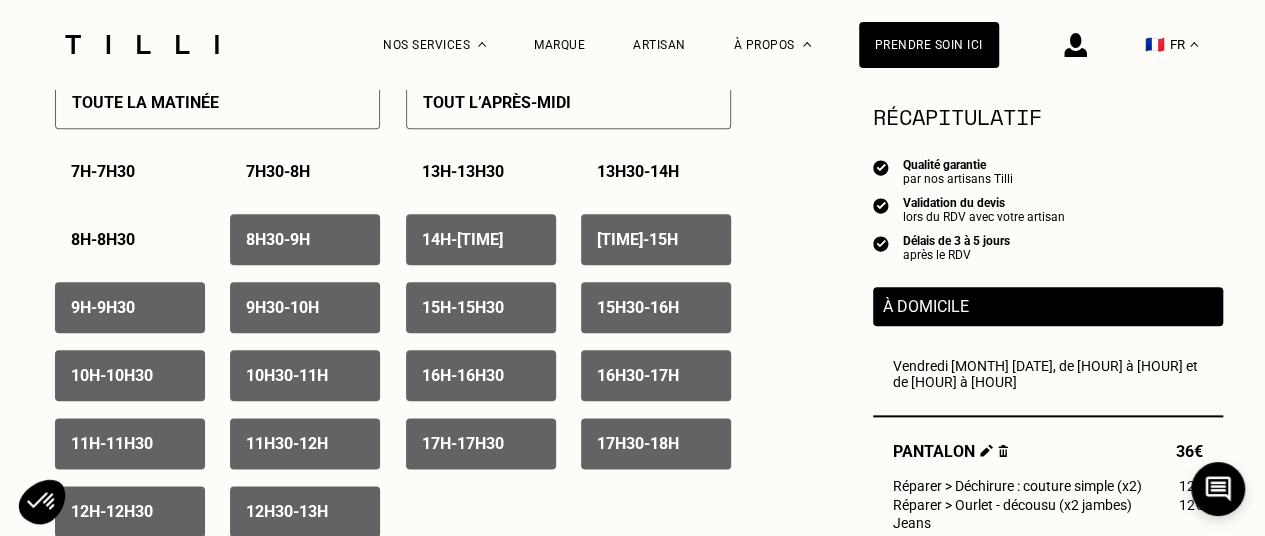 click on "[HOUR] - [HOUR]" at bounding box center [278, 239] 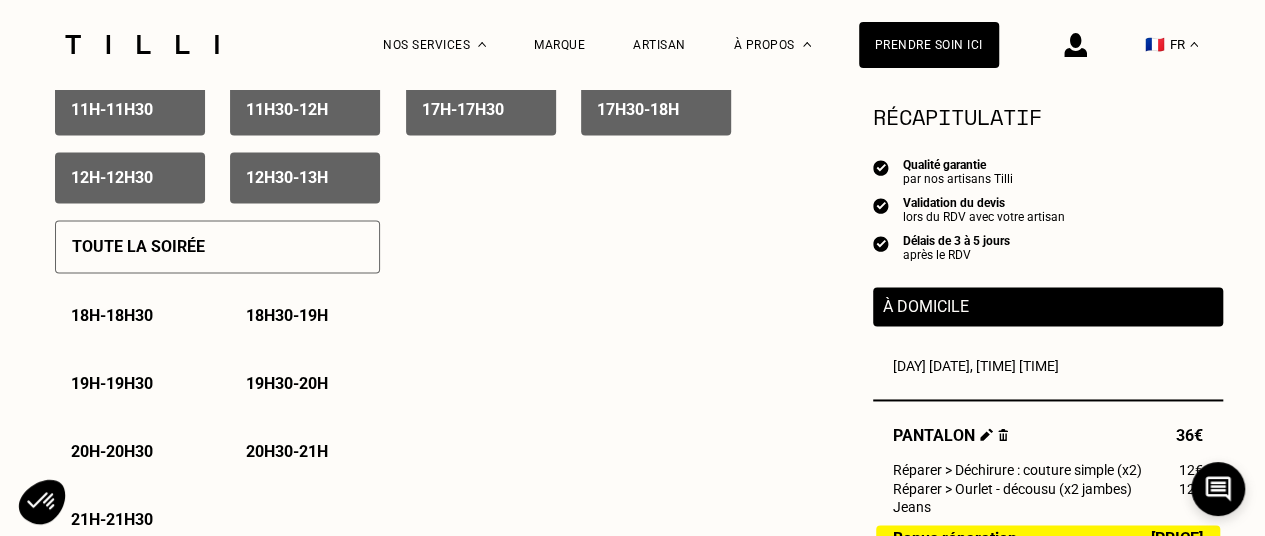 scroll, scrollTop: 1032, scrollLeft: 0, axis: vertical 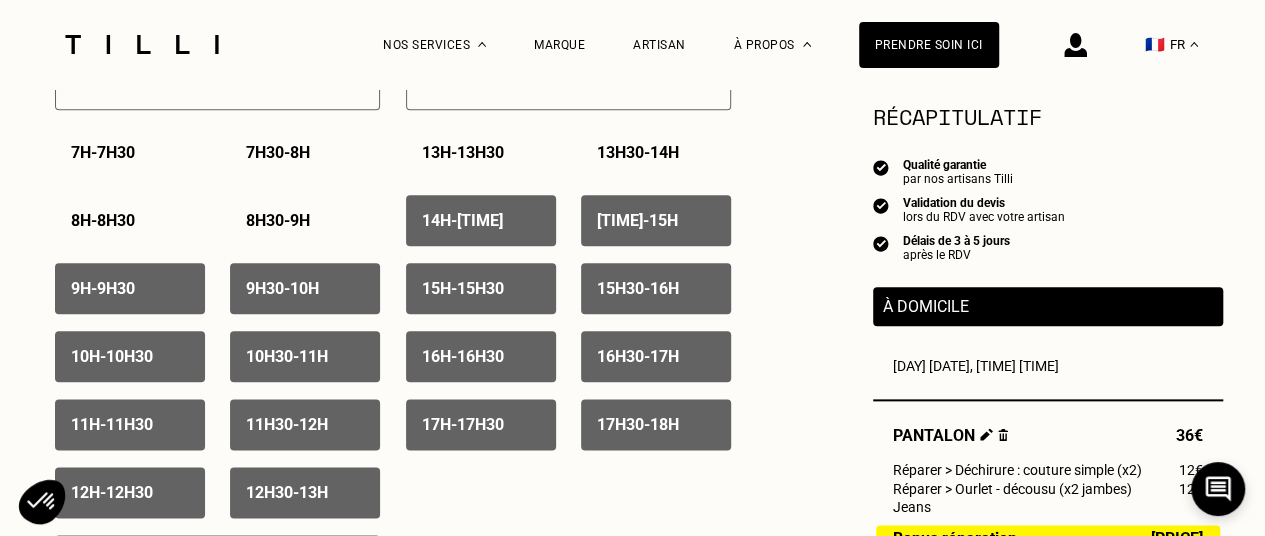 click on "17h30  -  18h" at bounding box center [638, 424] 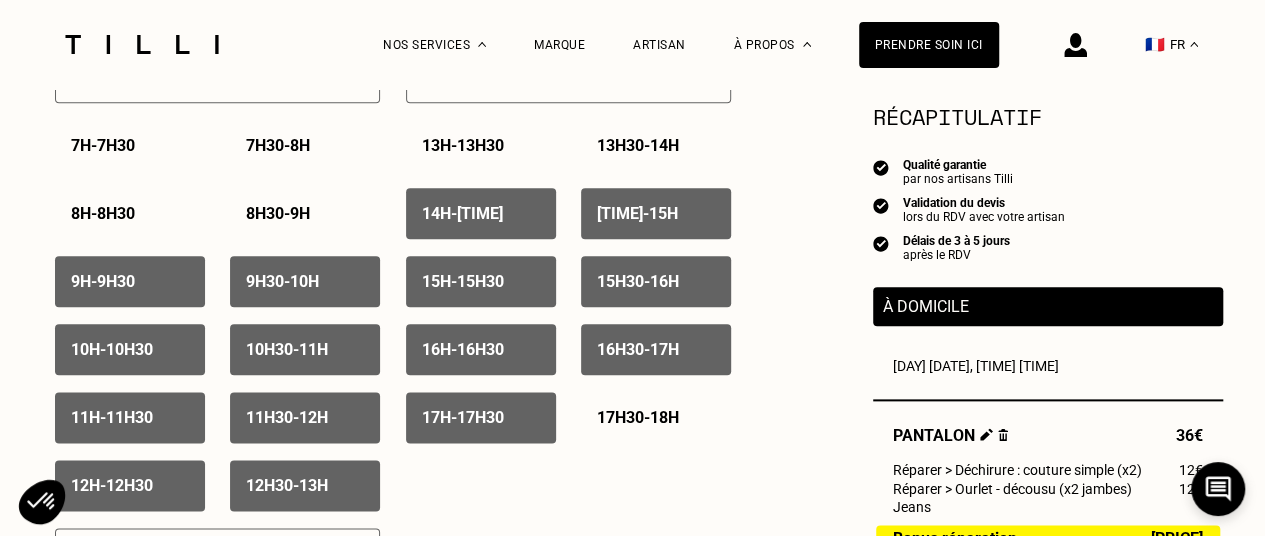 scroll, scrollTop: 1060, scrollLeft: 0, axis: vertical 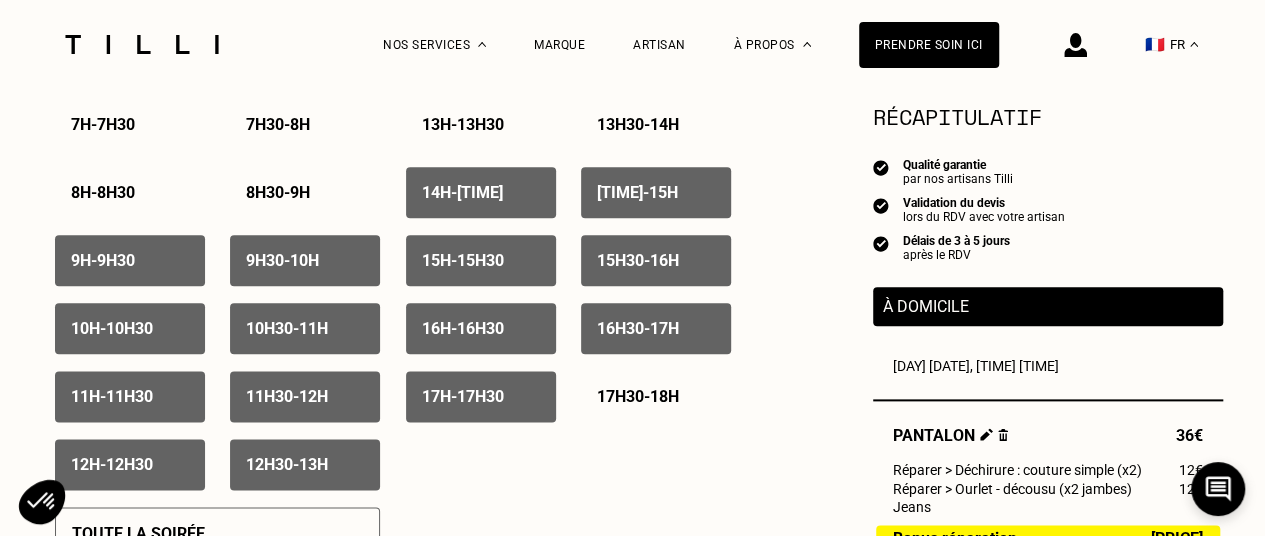 click on "14h  -  14h30" at bounding box center (462, 192) 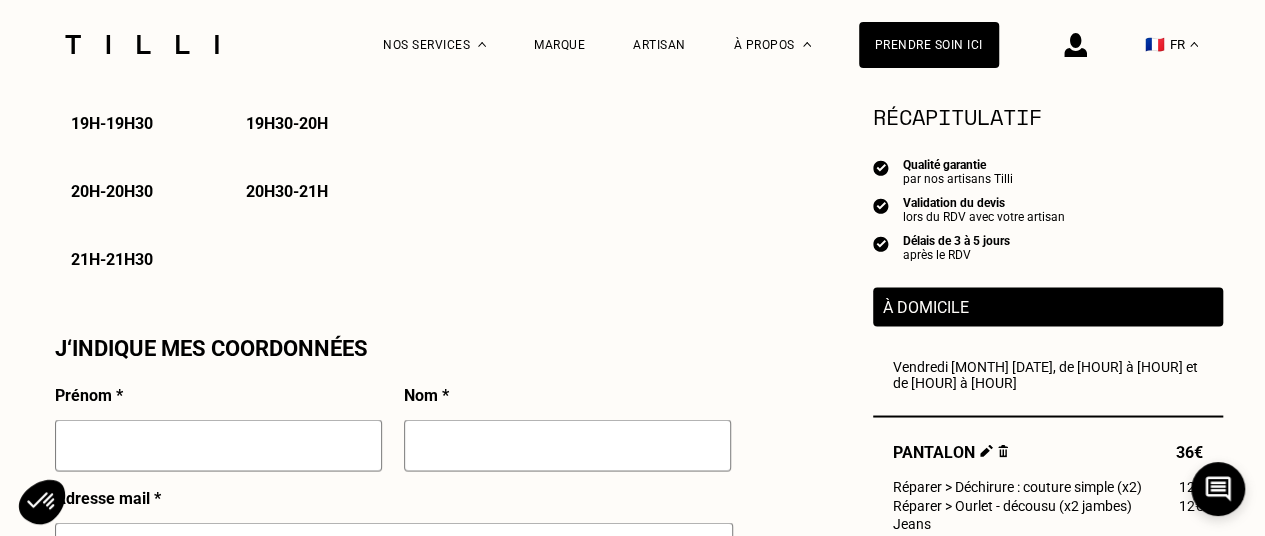 scroll, scrollTop: 1732, scrollLeft: 0, axis: vertical 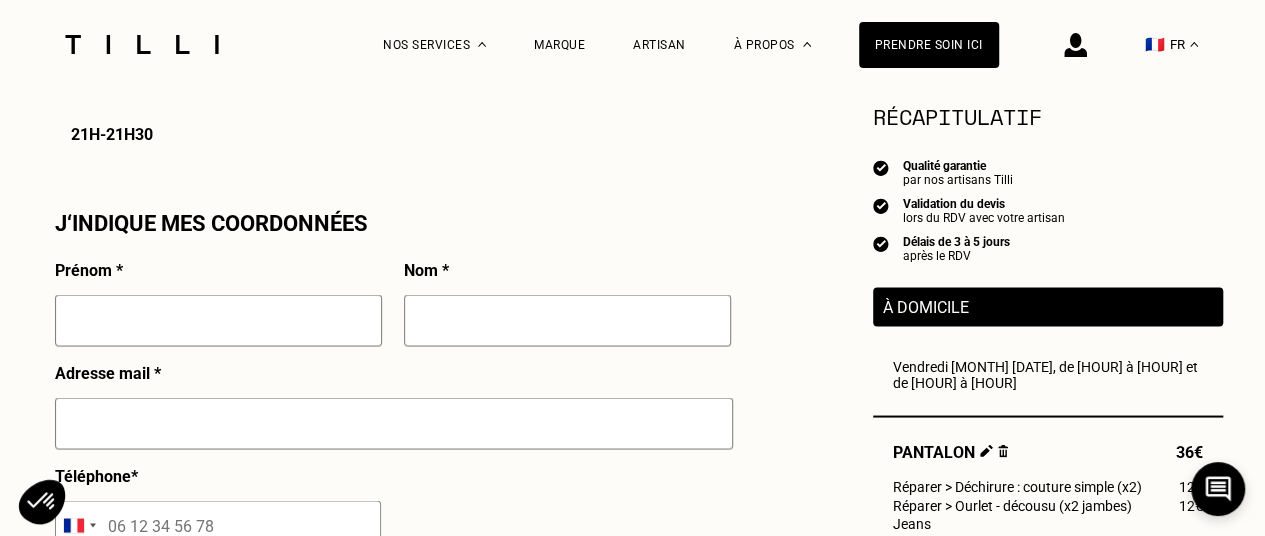 click at bounding box center [218, 320] 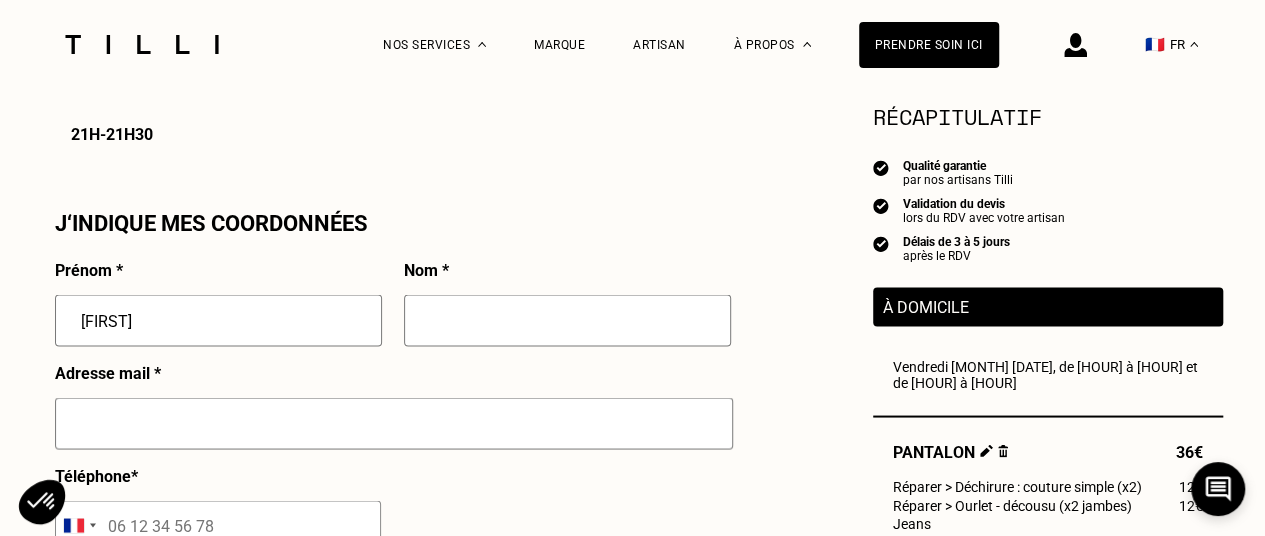 type on "[LAST_NAME]" 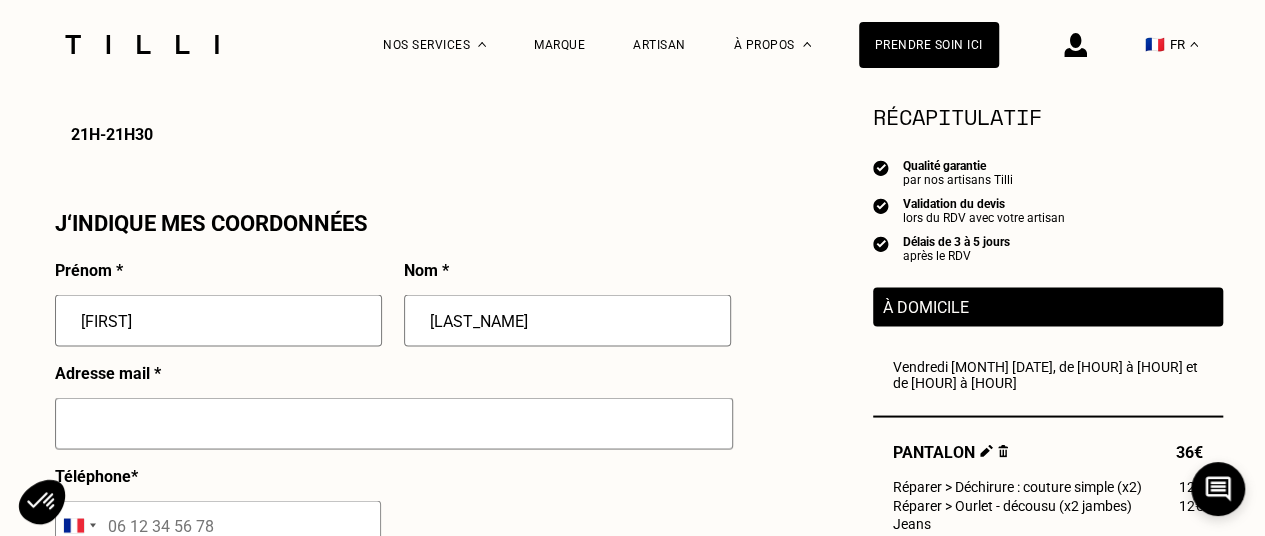 type on "[EMAIL]" 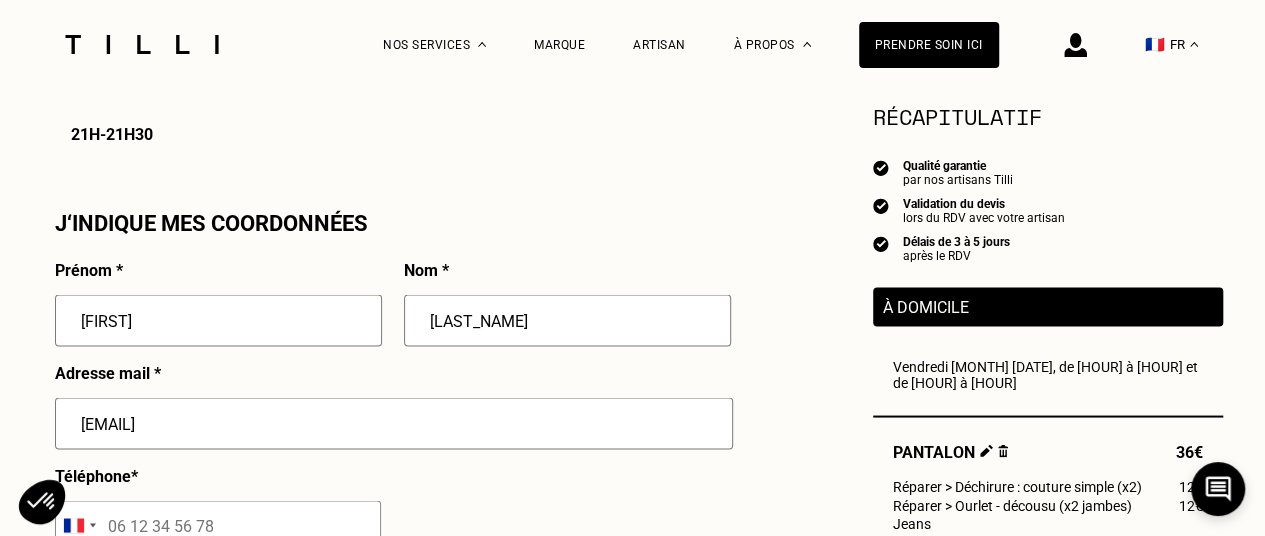 type on "[PHONE]" 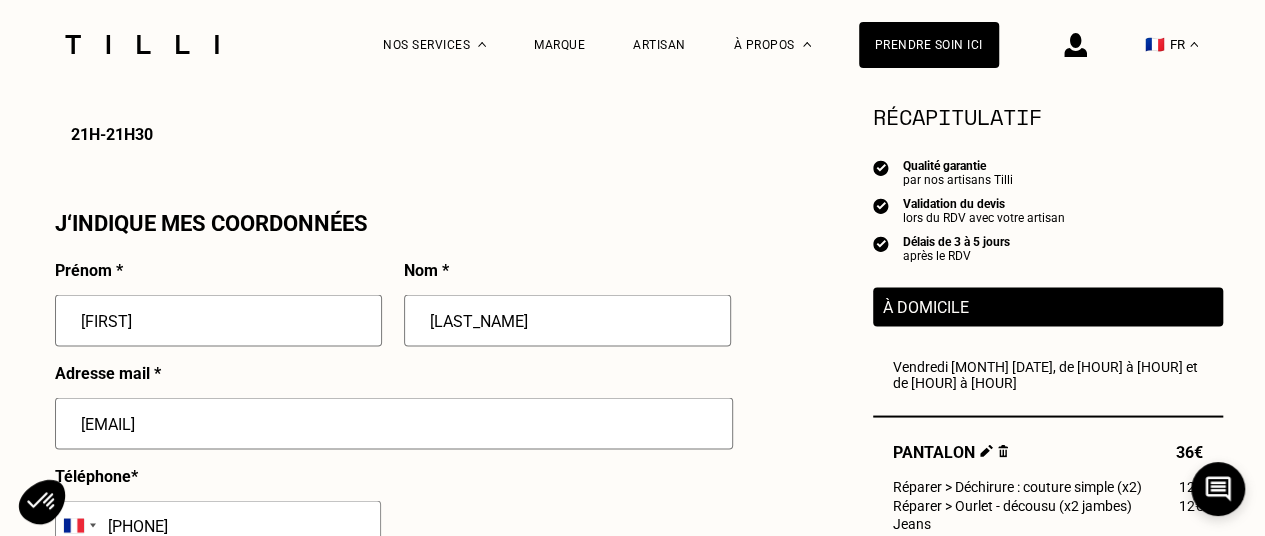 type on "[NUMBER] [STREET], [POSTAL_CODE] [CITY]" 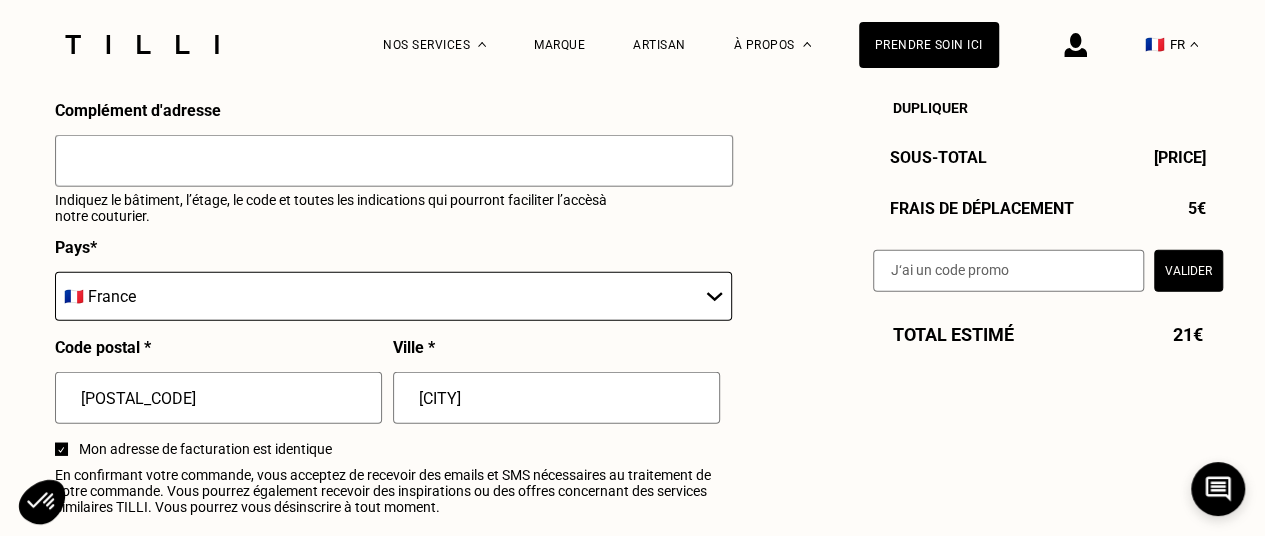 scroll, scrollTop: 2753, scrollLeft: 0, axis: vertical 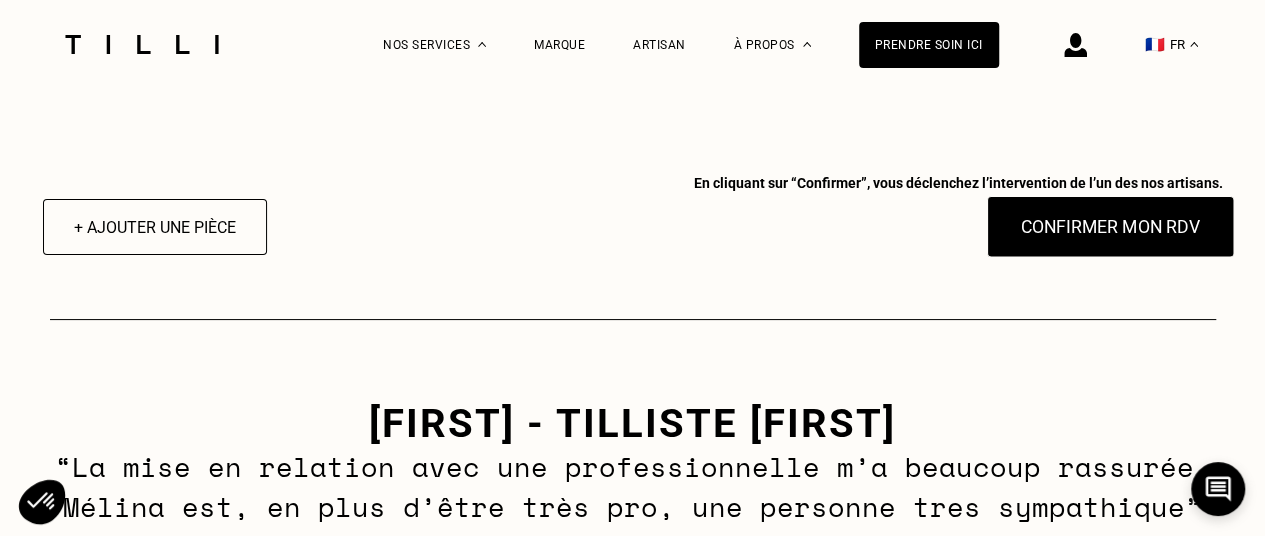click on "Confirmer mon RDV" at bounding box center [1110, 227] 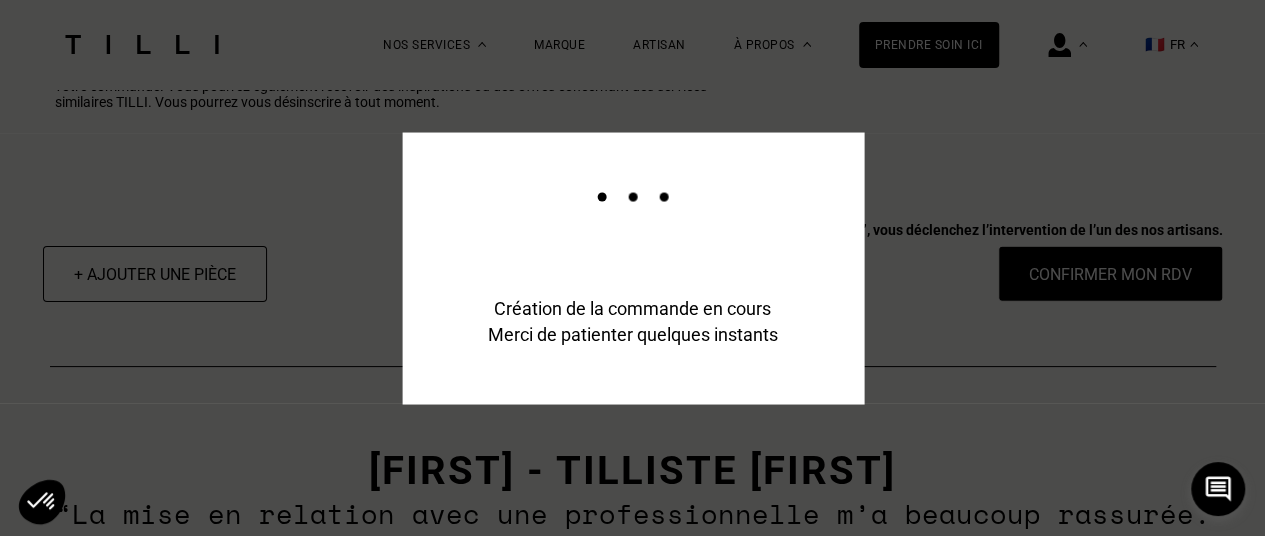 scroll, scrollTop: 2801, scrollLeft: 0, axis: vertical 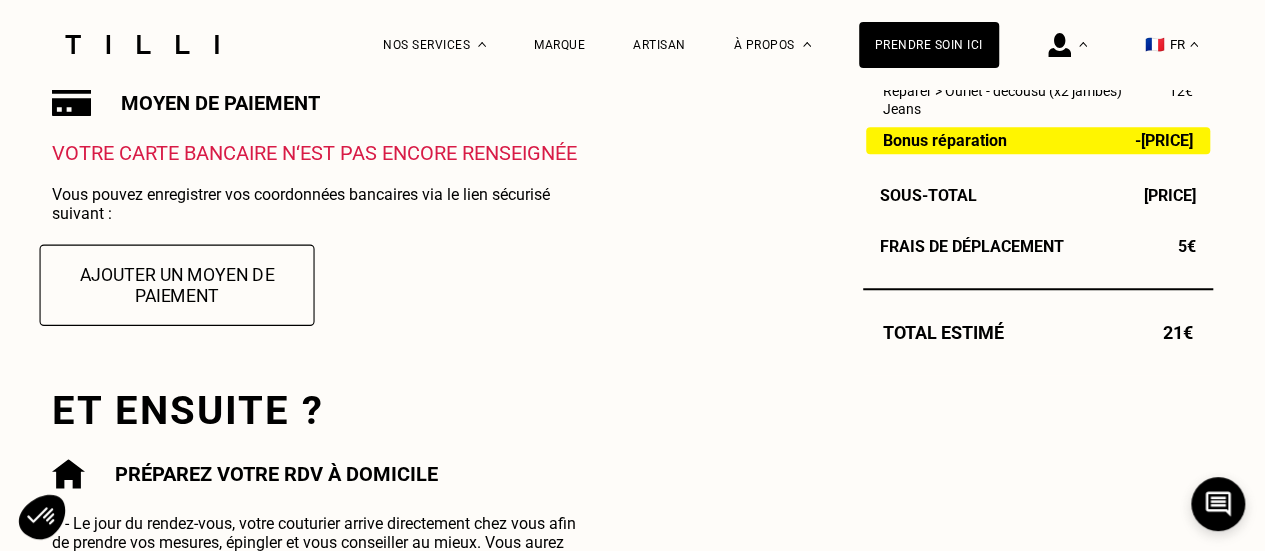 click on "Ajouter un moyen de paiement" at bounding box center (177, 284) 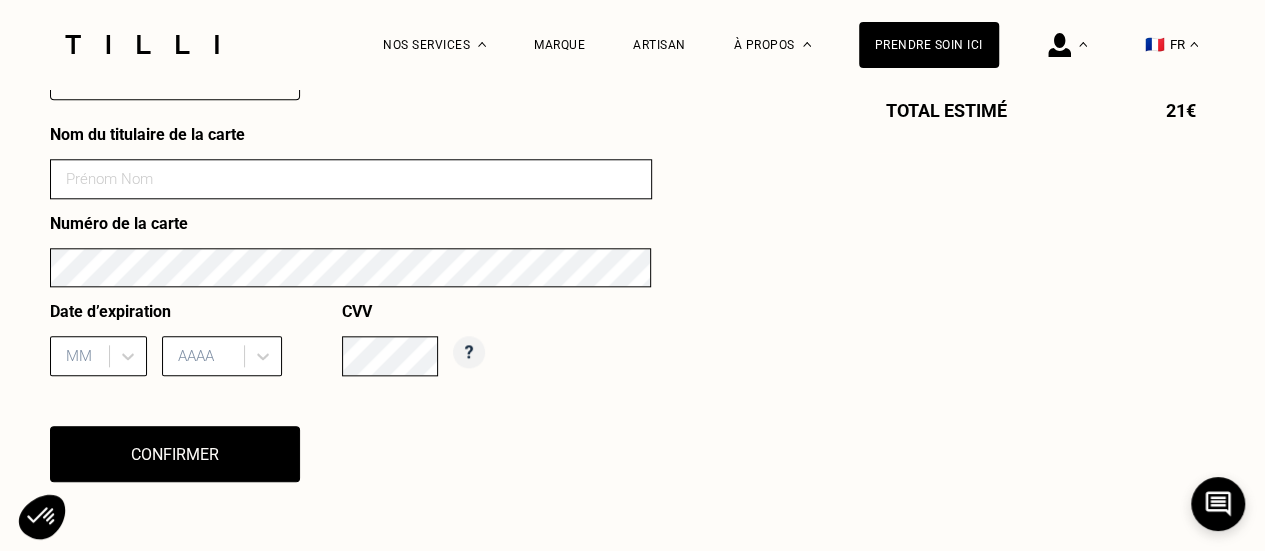 scroll, scrollTop: 938, scrollLeft: 0, axis: vertical 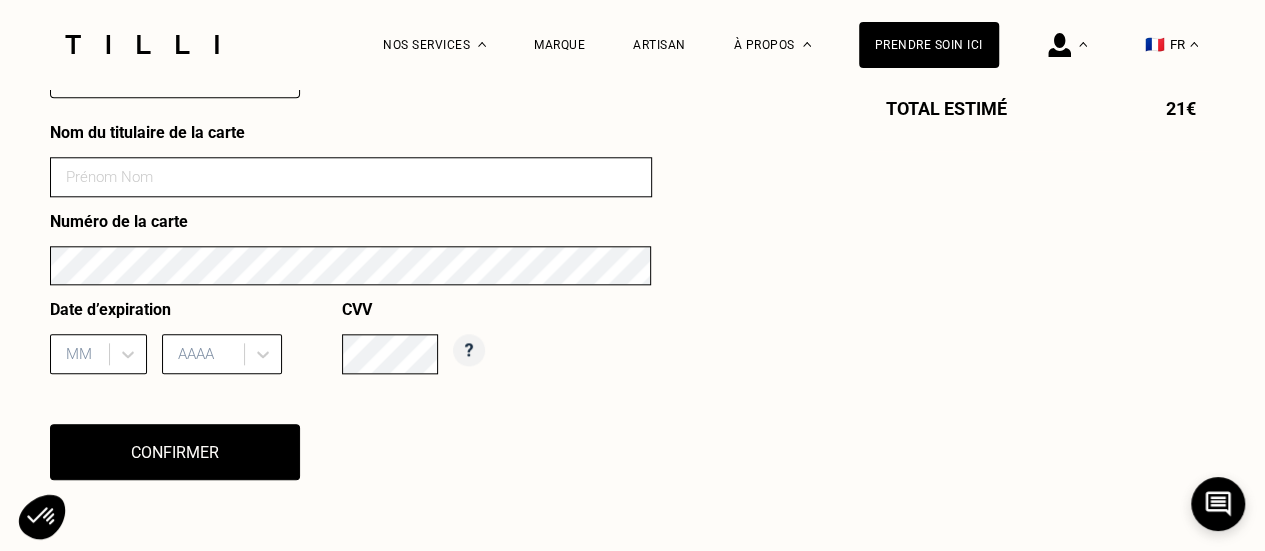 drag, startPoint x: 246, startPoint y: 160, endPoint x: 262, endPoint y: 183, distance: 28.01785 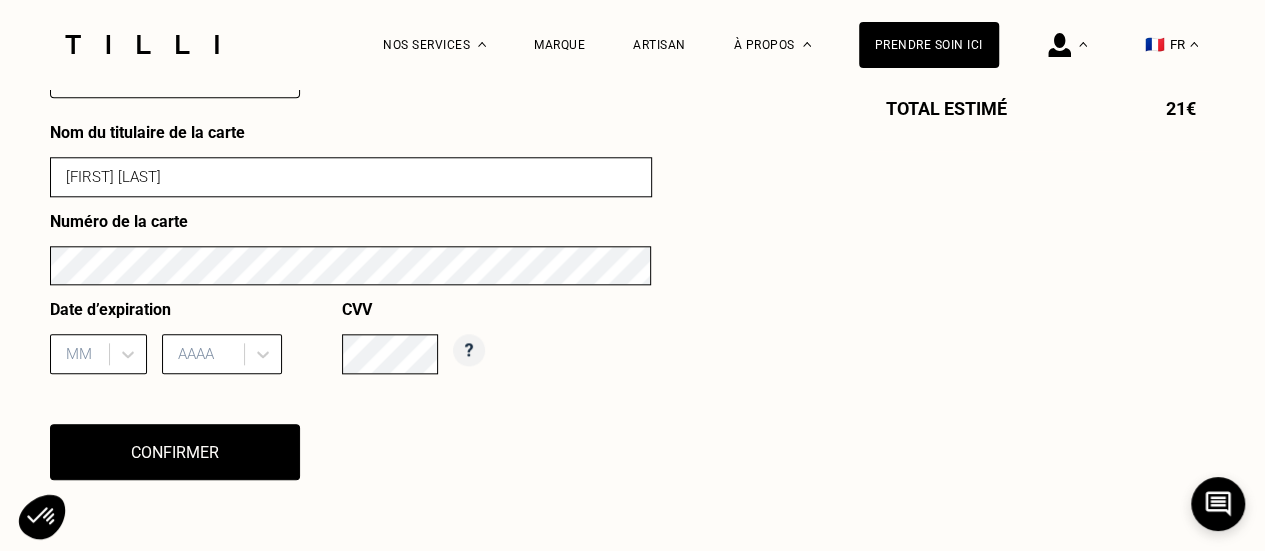 type on "[FIRST] [LAST]" 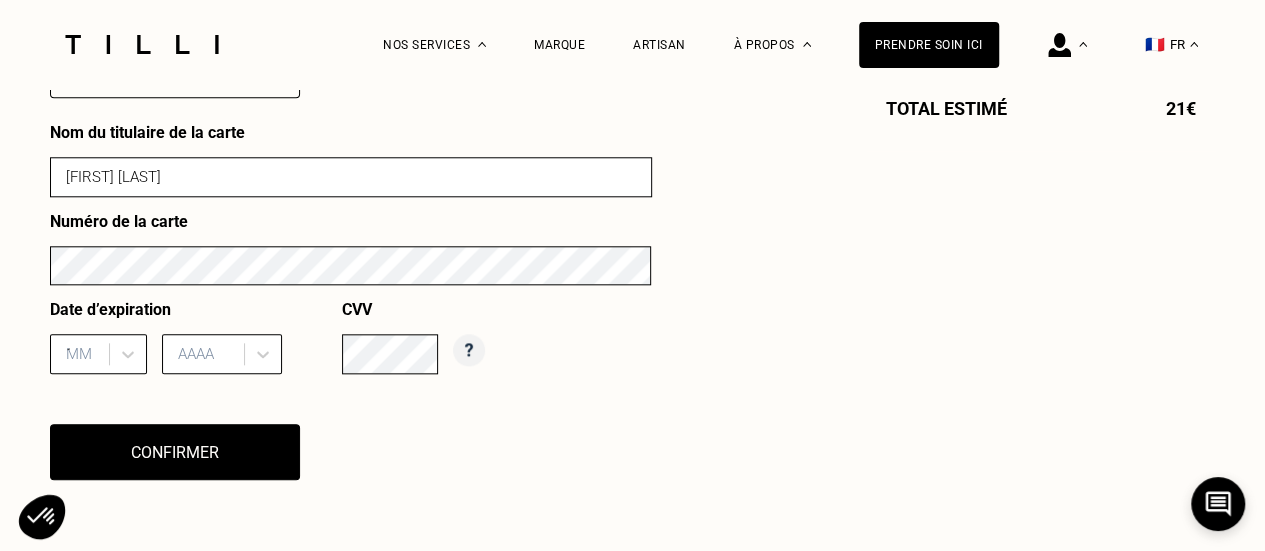 type on "2027" 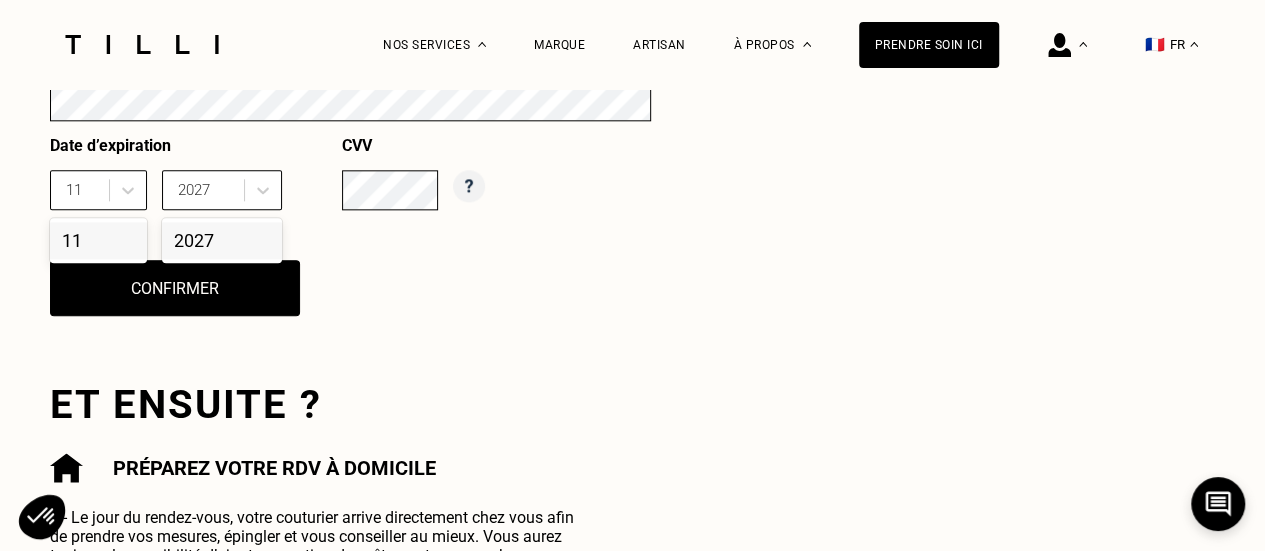 scroll, scrollTop: 1104, scrollLeft: 0, axis: vertical 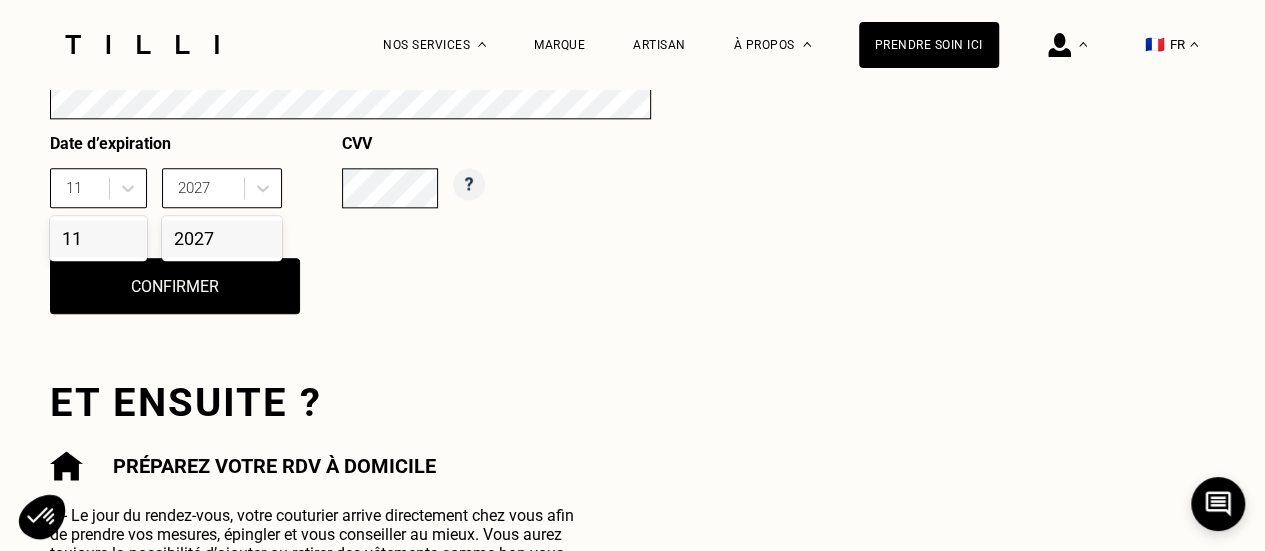 click on "Commande enregistrée Votre demande de rendez-vous a bien été prise en compte. Nous sommes de train de chercher un artisan disponible sur le(s) créneau(x) que vous avez sélectionné(s). Suivez votre commande ou modifiez vos informations à tout moment en vous rendant sur votre espace client. Mon espace client Moyen de paiement Votre carte bancaire n‘est pas encore renseignée Vous pouvez enregistrer vos coordonnées bancaires via le lien sécurisé suivant : Ajouter un moyen de paiement Nom du titulaire de la carte [LAST_NAME] Numéro de la carte Date d’expiration [MONTH] [YEAR] [YEAR] CVV Confirmer Et ensuite ? Préparez votre rdv à domicile 1 - Le jour du rendez-vous, votre couturier arrive directement chez vous afin de prendre vos mesures, épingler et vous conseiller au mieux. Vous aurez toujours la possibilité d’ajouter ou retirer des vêtements comme bon vous semble pendant ce rendez-vous avec votre Tilliste. Récapitulatif Qualité garantie par nos artisans Tilli Validation du devis [PRICE]" at bounding box center (633, 53) 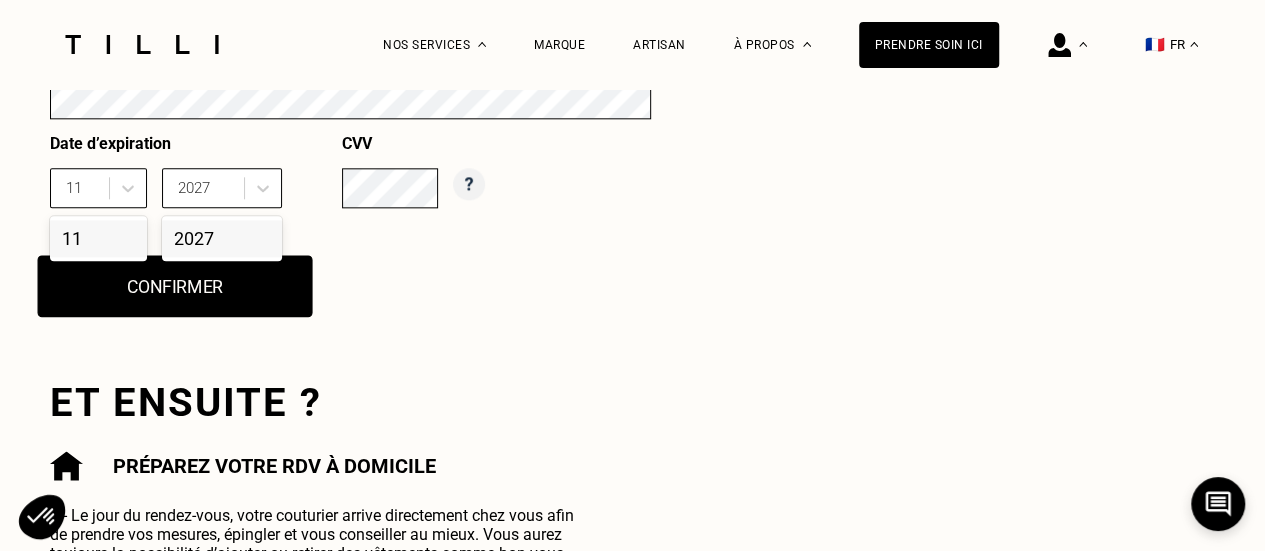 click on "Confirmer" at bounding box center [174, 287] 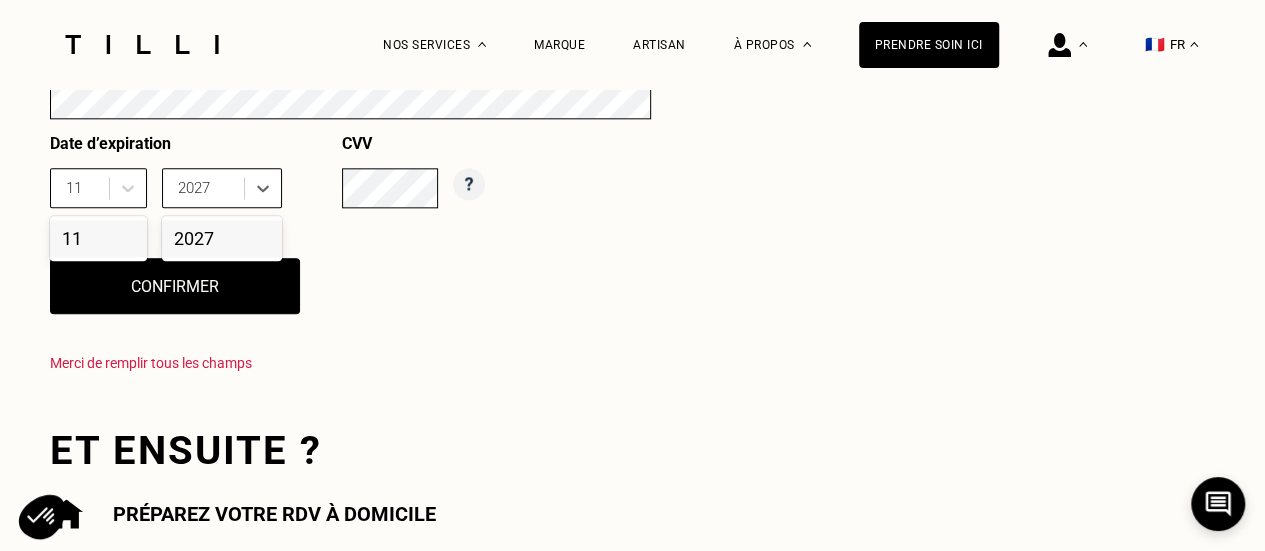 click on "2027" at bounding box center [206, 188] 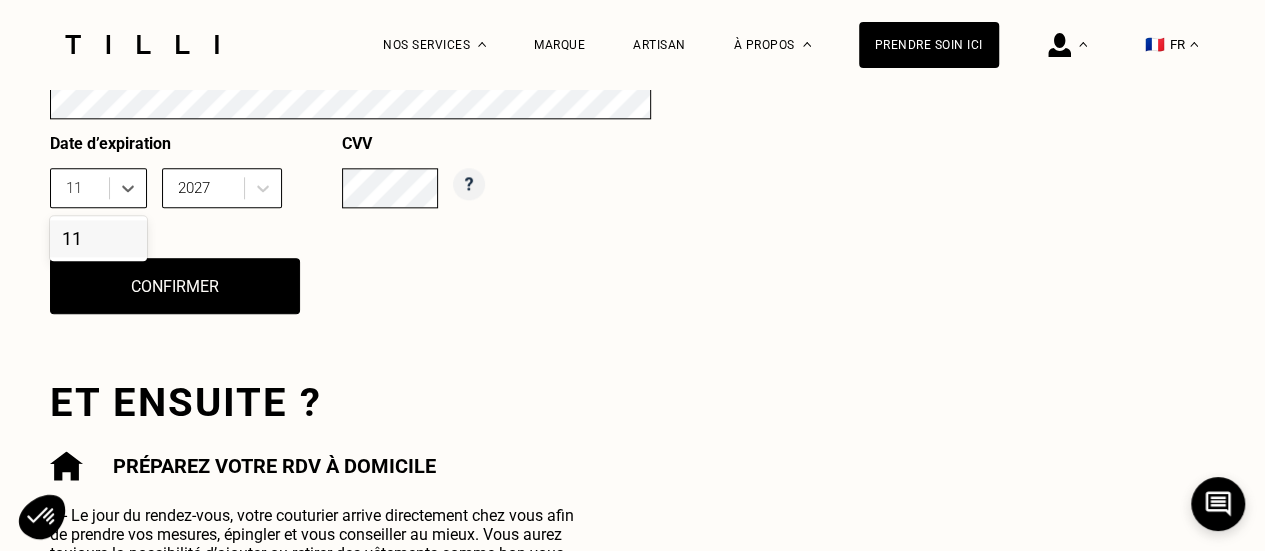 click on "11" at bounding box center (76, 188) 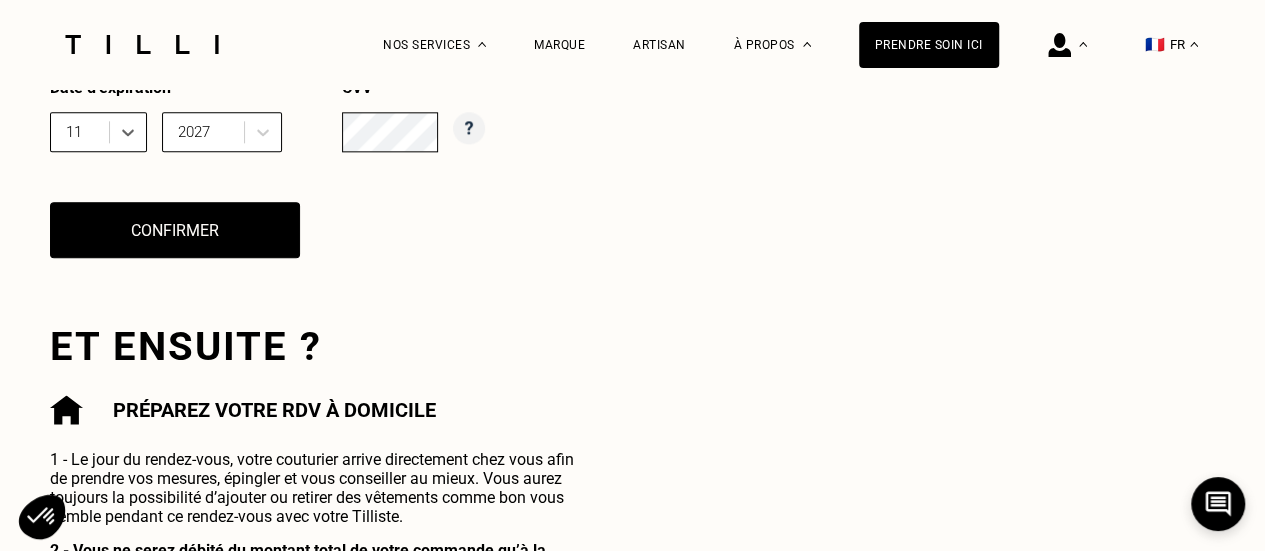 scroll, scrollTop: 1162, scrollLeft: 0, axis: vertical 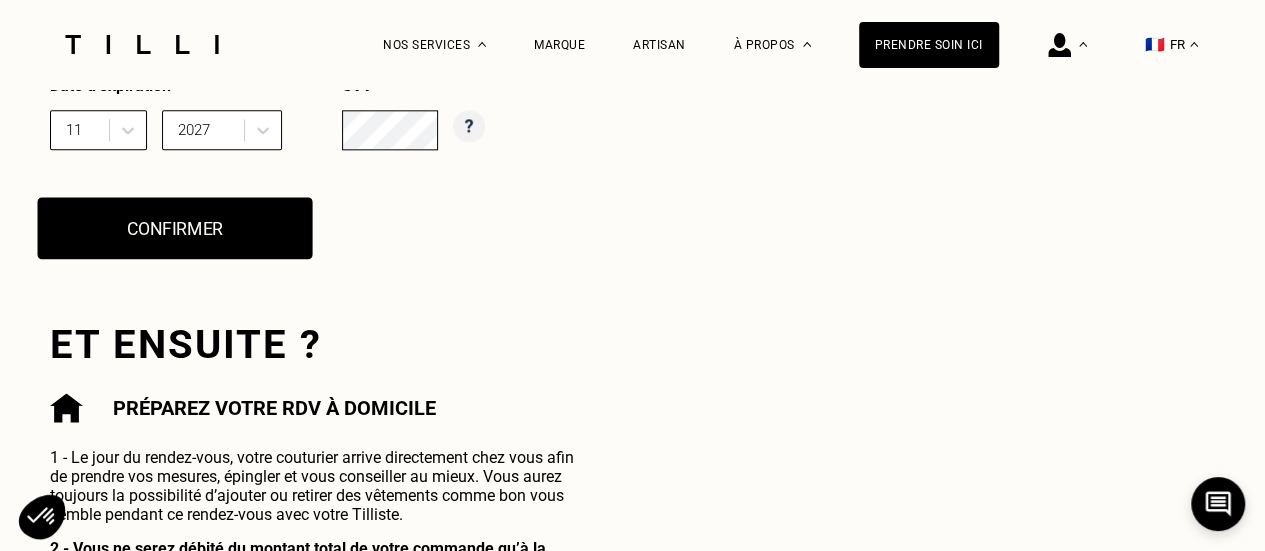 click on "Confirmer" at bounding box center [174, 229] 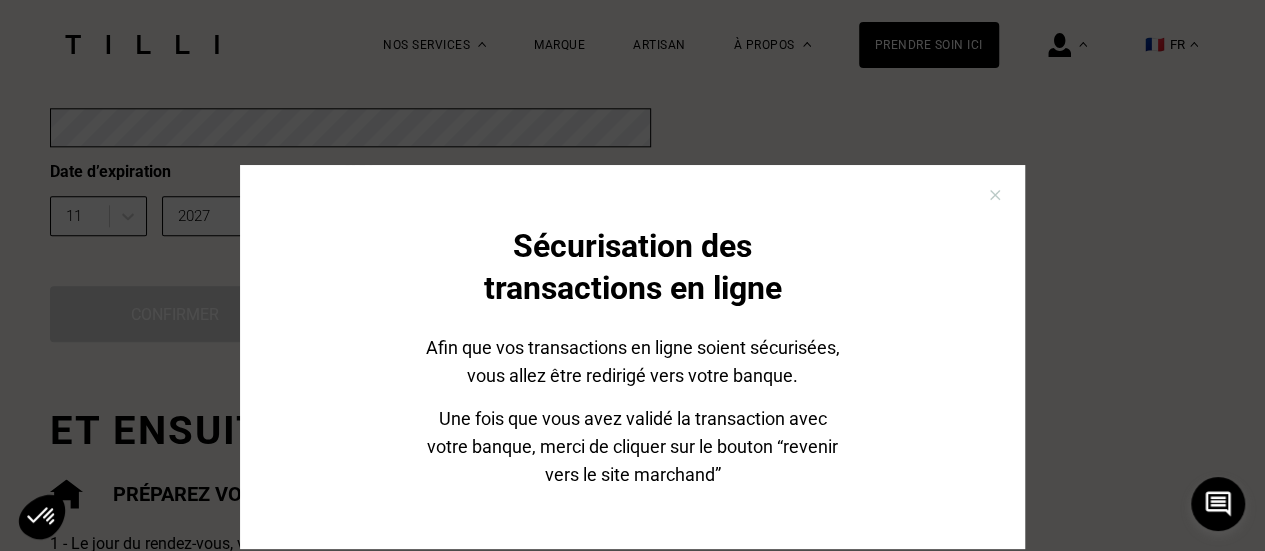 scroll, scrollTop: 1082, scrollLeft: 0, axis: vertical 